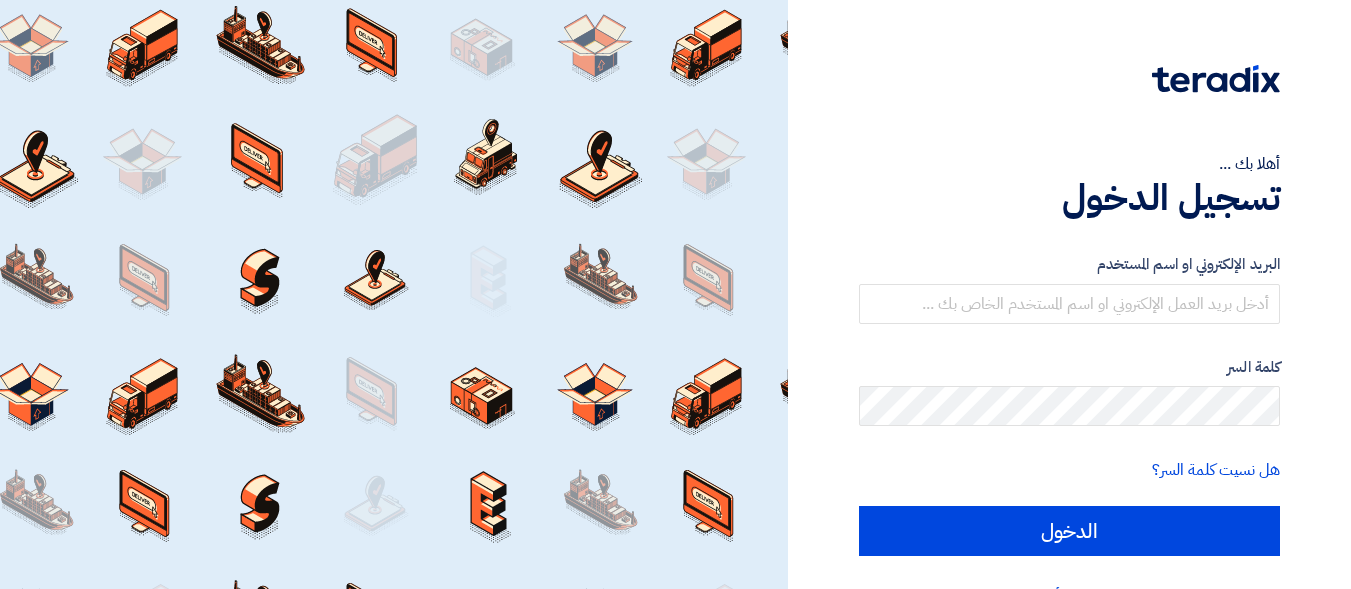 scroll, scrollTop: 0, scrollLeft: 0, axis: both 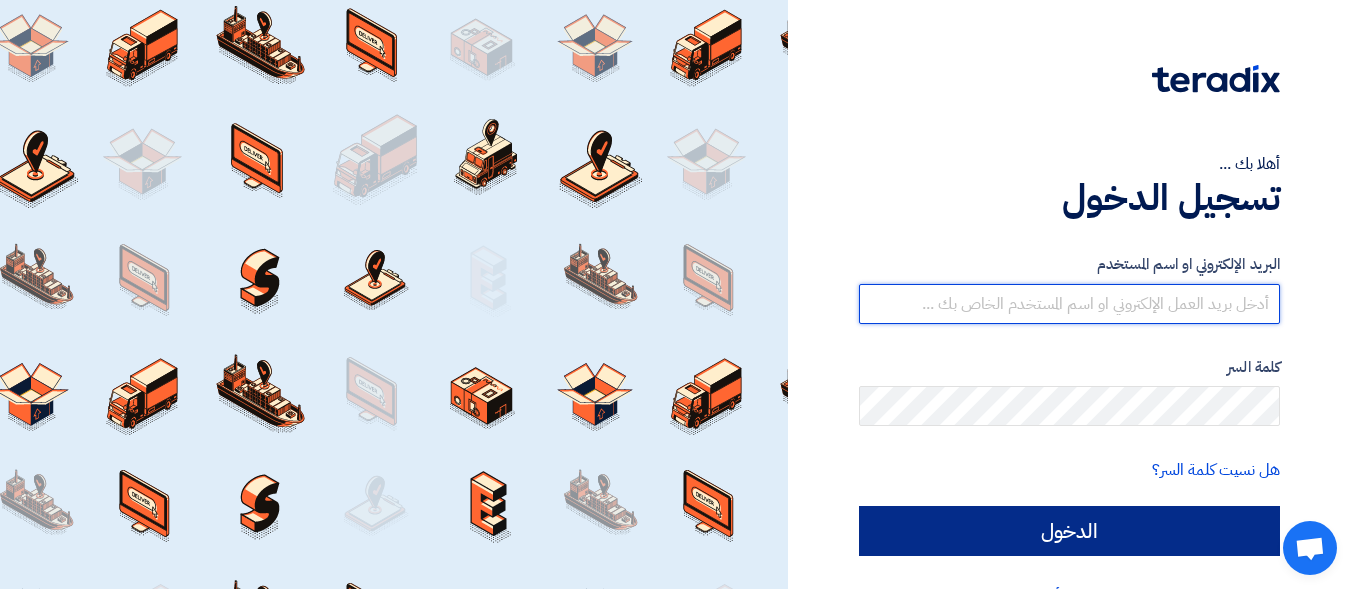 type on "[EMAIL]" 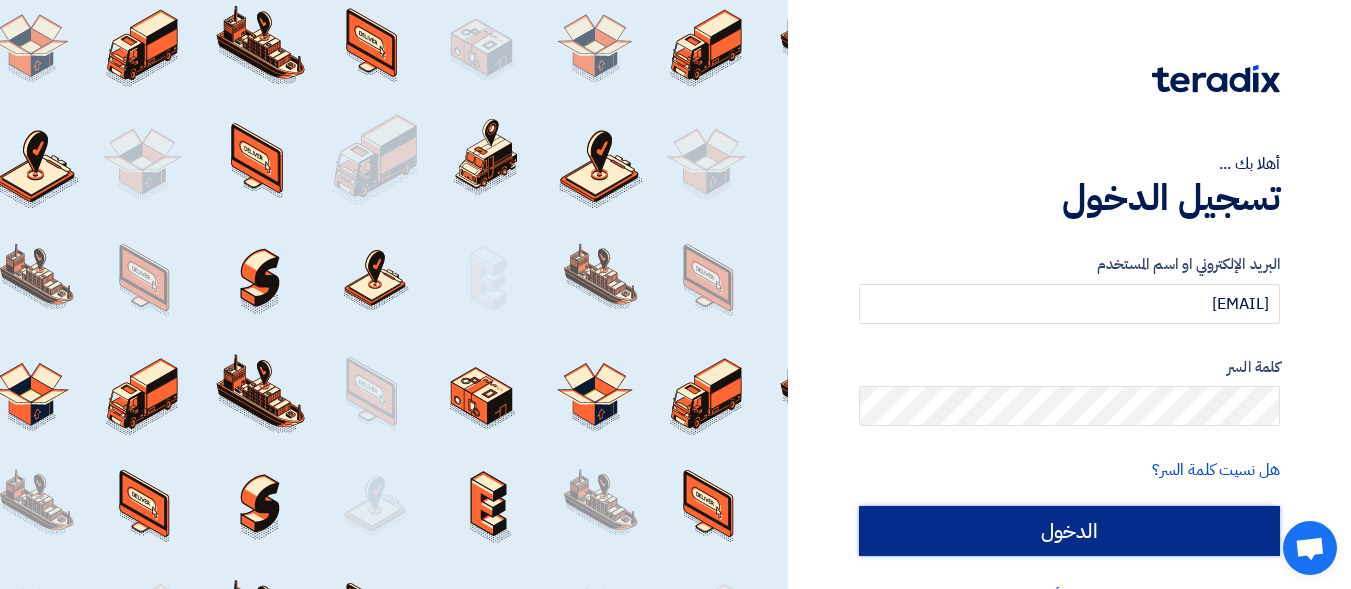 click on "الدخول" 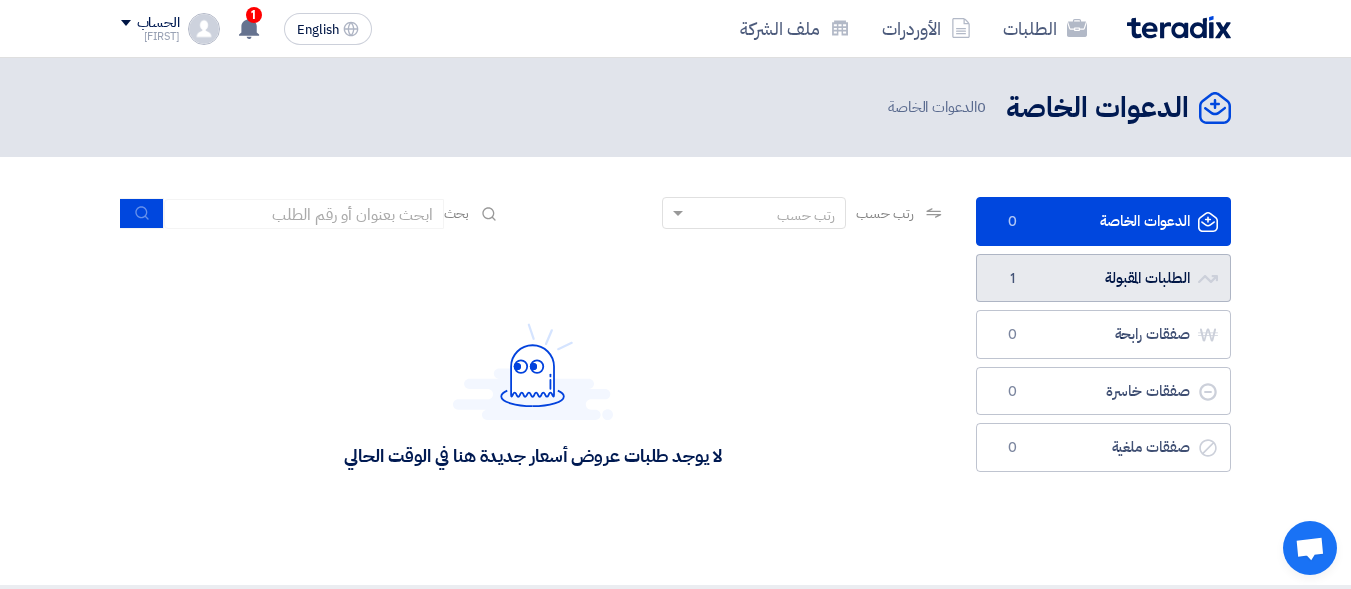 click on "الطلبات المقبولة
الطلبات المقبولة
1" 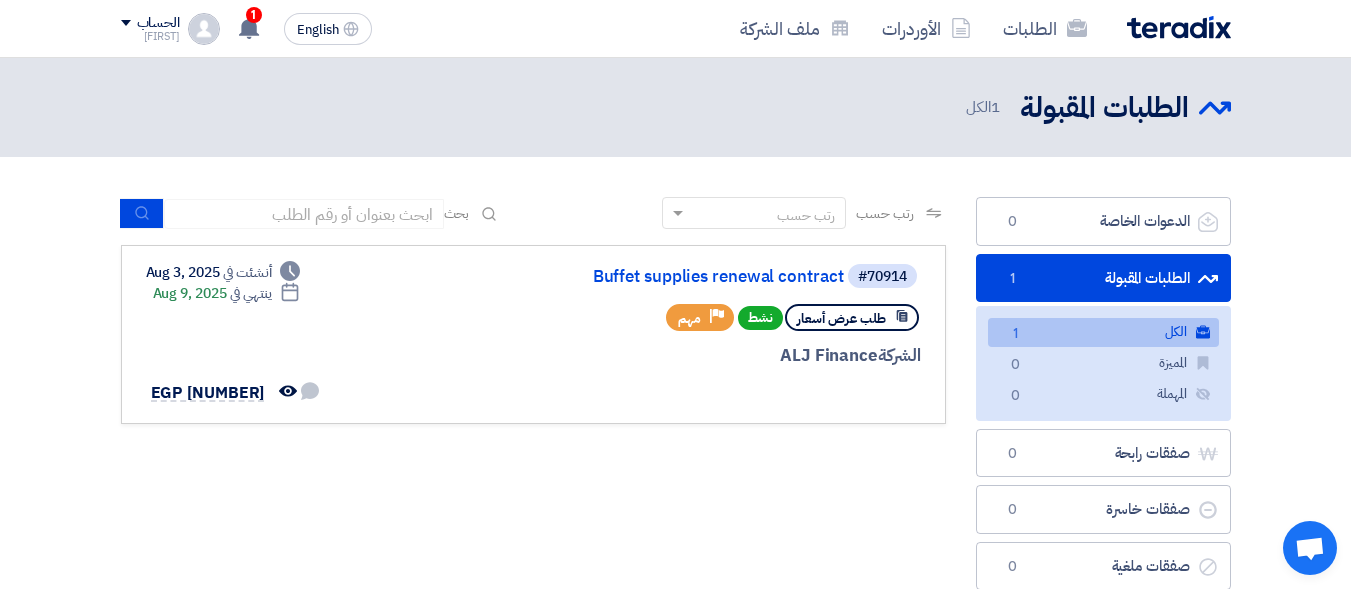 click on "الكل
الكل
1" 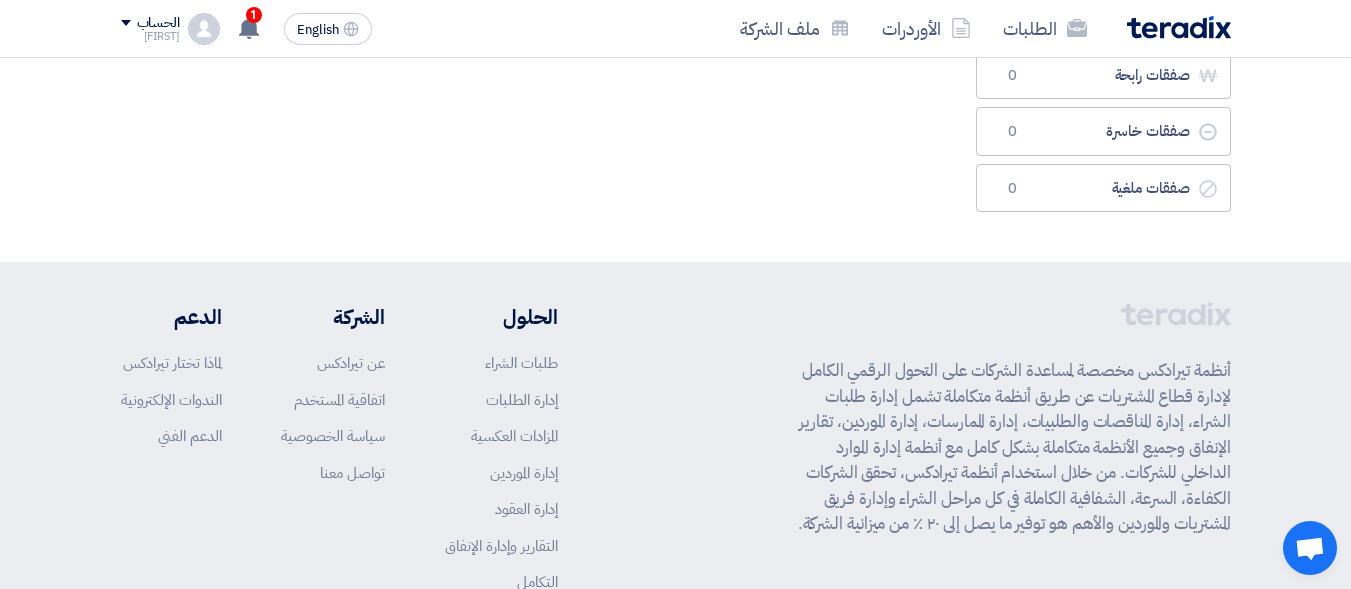 scroll, scrollTop: 0, scrollLeft: 0, axis: both 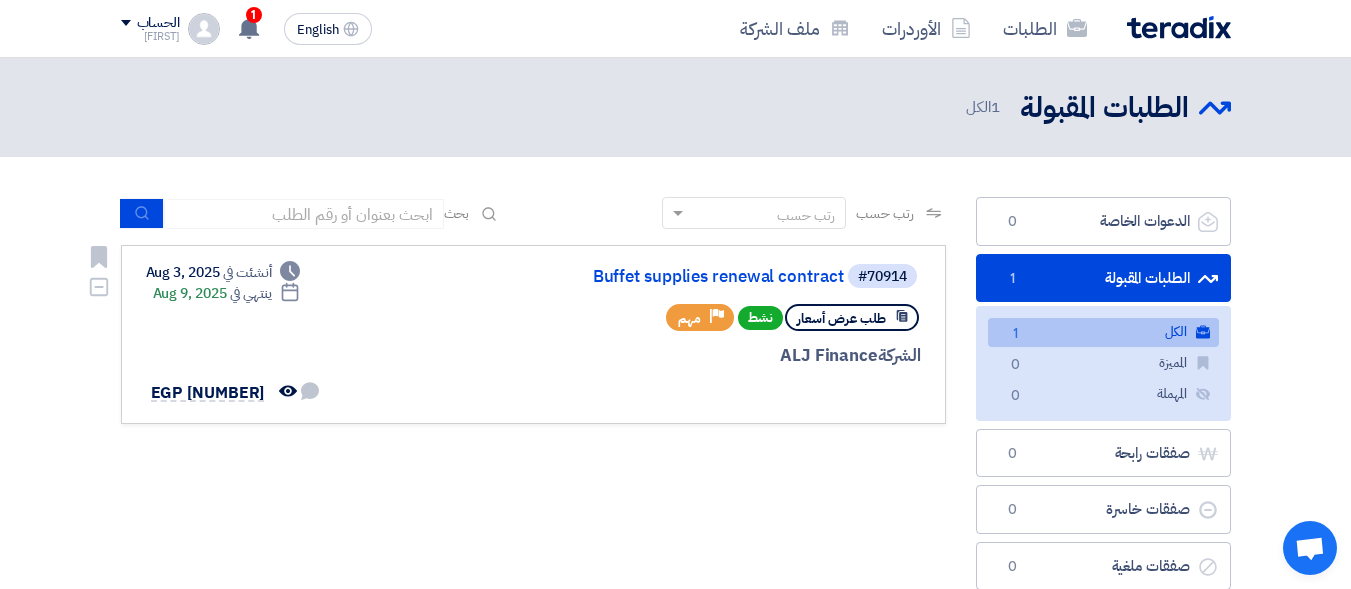 click on "#70914
Buffet supplies renewal contract
طلب عرض أسعار
نشط
Priority
مهم
الشركة  ALJ Finance
Deadline" 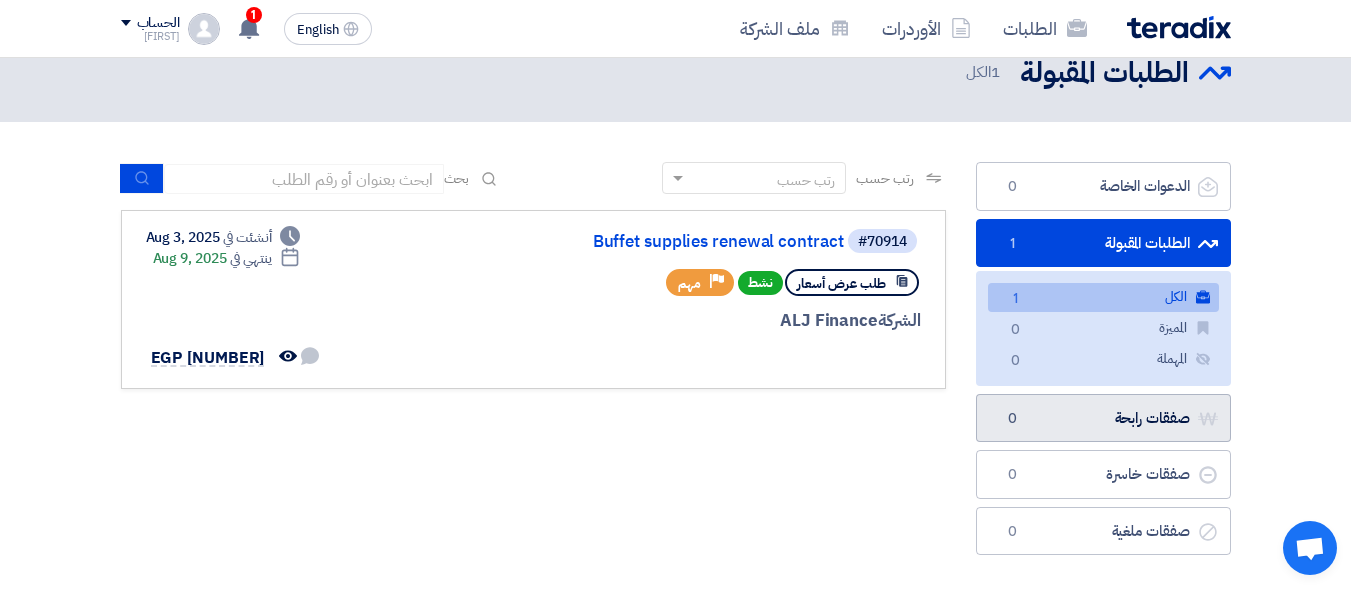 scroll, scrollTop: 0, scrollLeft: 0, axis: both 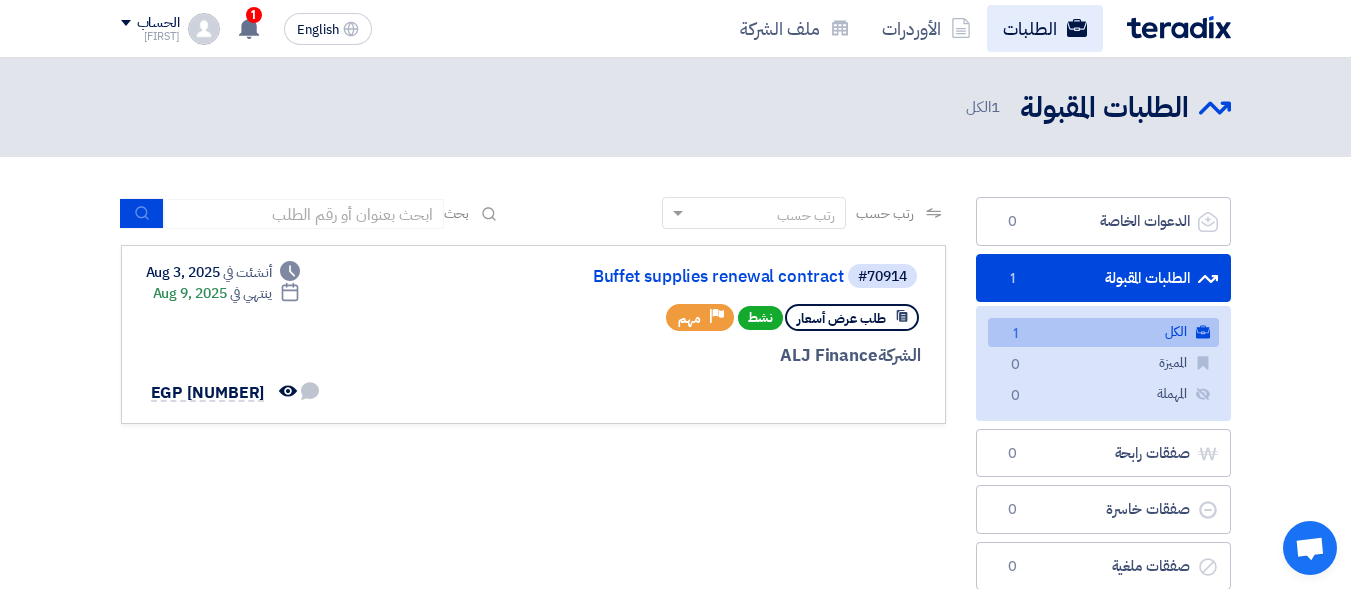 click on "الطلبات" 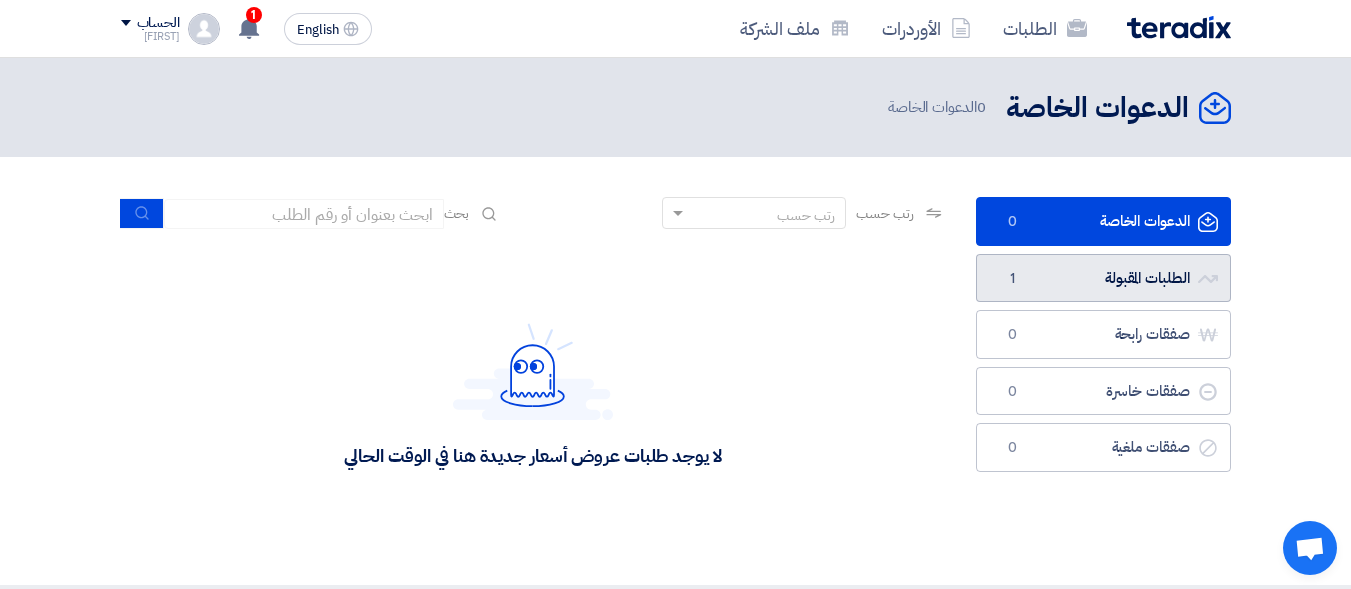 click on "الطلبات المقبولة
الطلبات المقبولة
1" 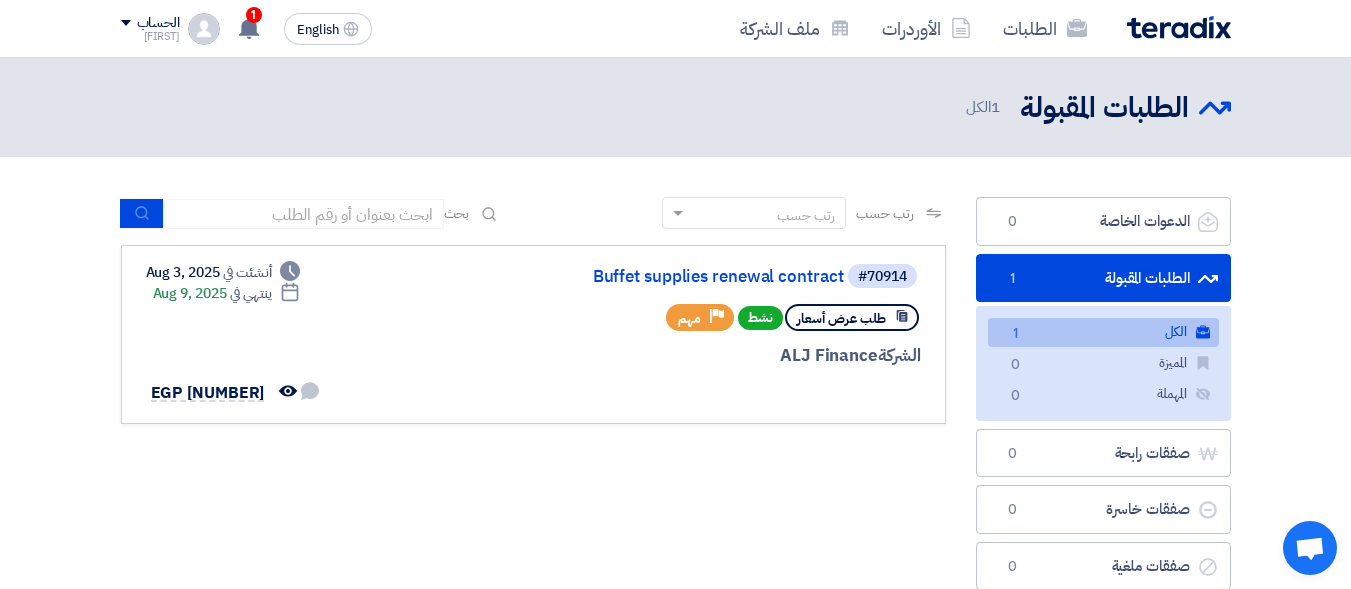 click on "الكل
الكل
1" 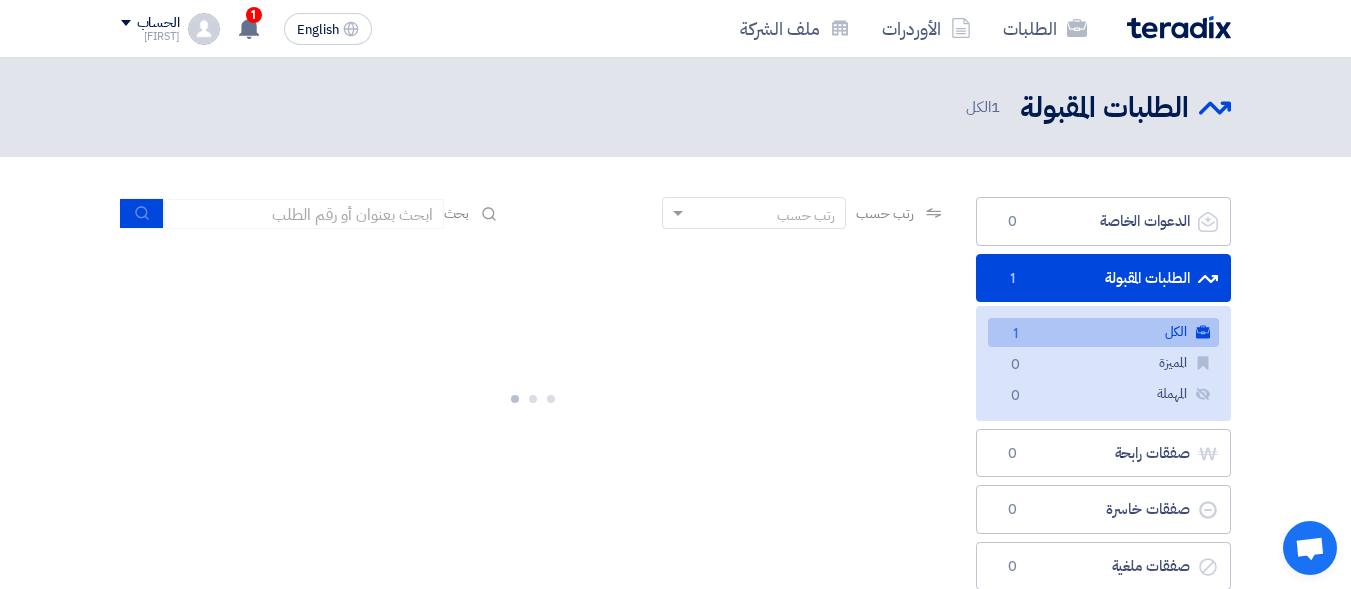 click on "الكل
الكل
1" 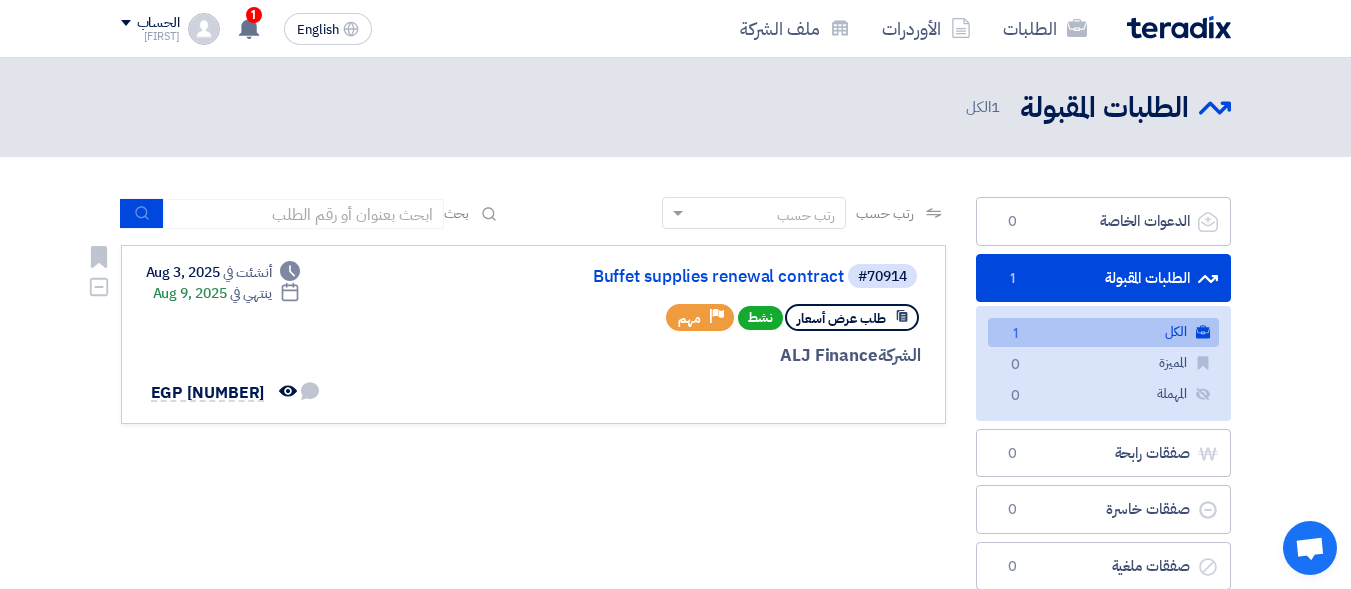 click on "#70914
Buffet supplies renewal contract
طلب عرض أسعار
نشط
Priority
مهم
الشركة  ALJ Finance" 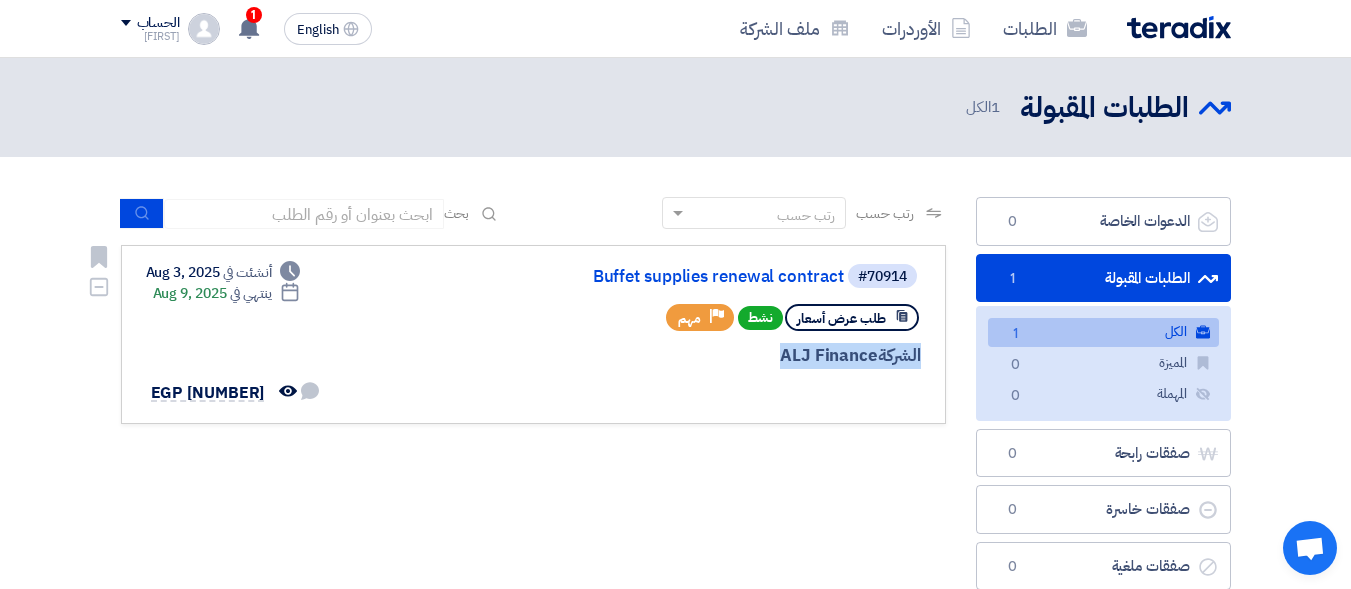 click on "#70914
Buffet supplies renewal contract
طلب عرض أسعار
نشط
Priority
مهم
الشركة  ALJ Finance" 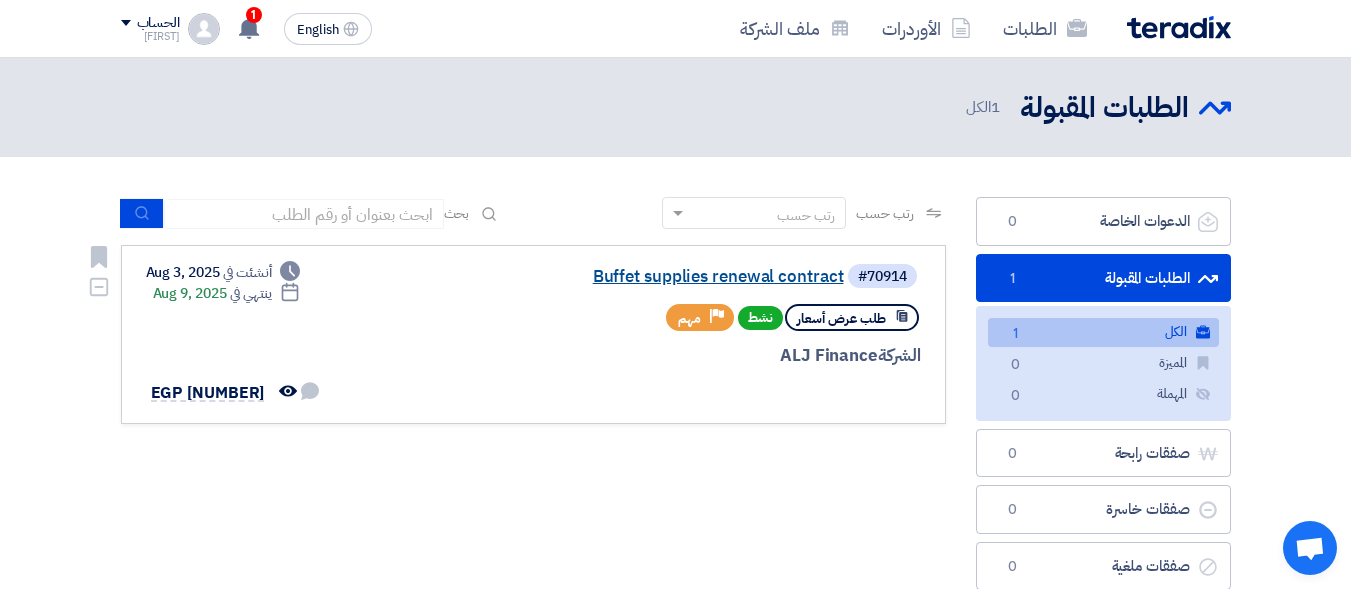 click on "Buffet supplies renewal contract" 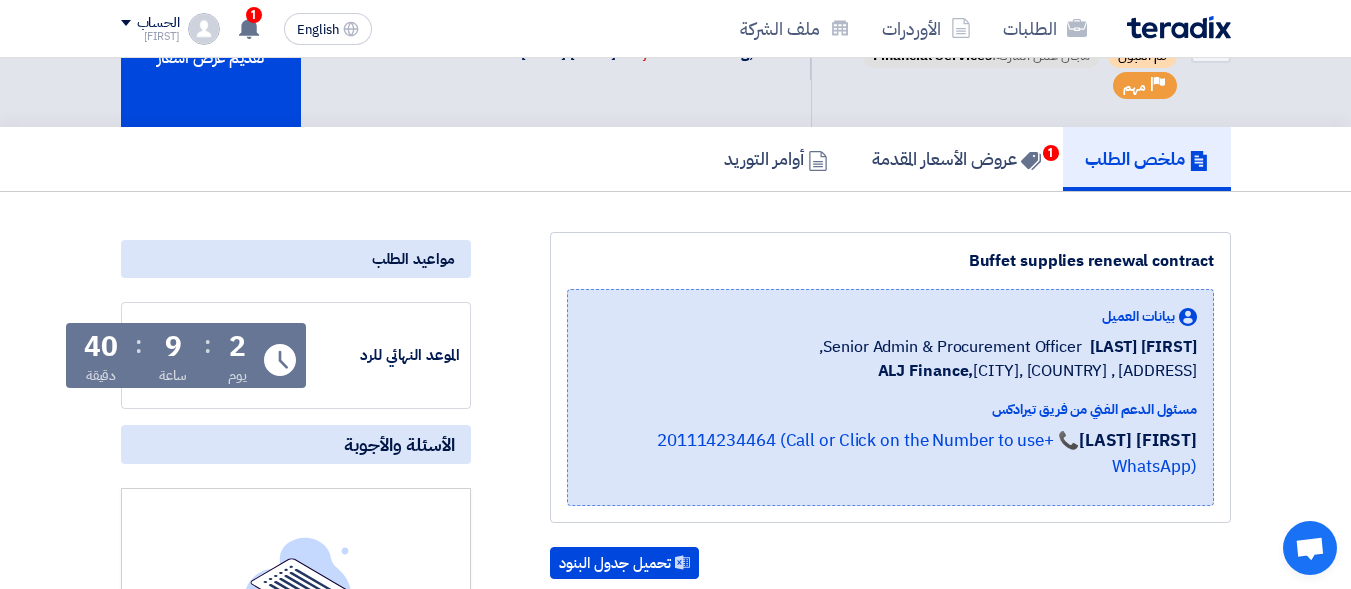 scroll, scrollTop: 0, scrollLeft: 0, axis: both 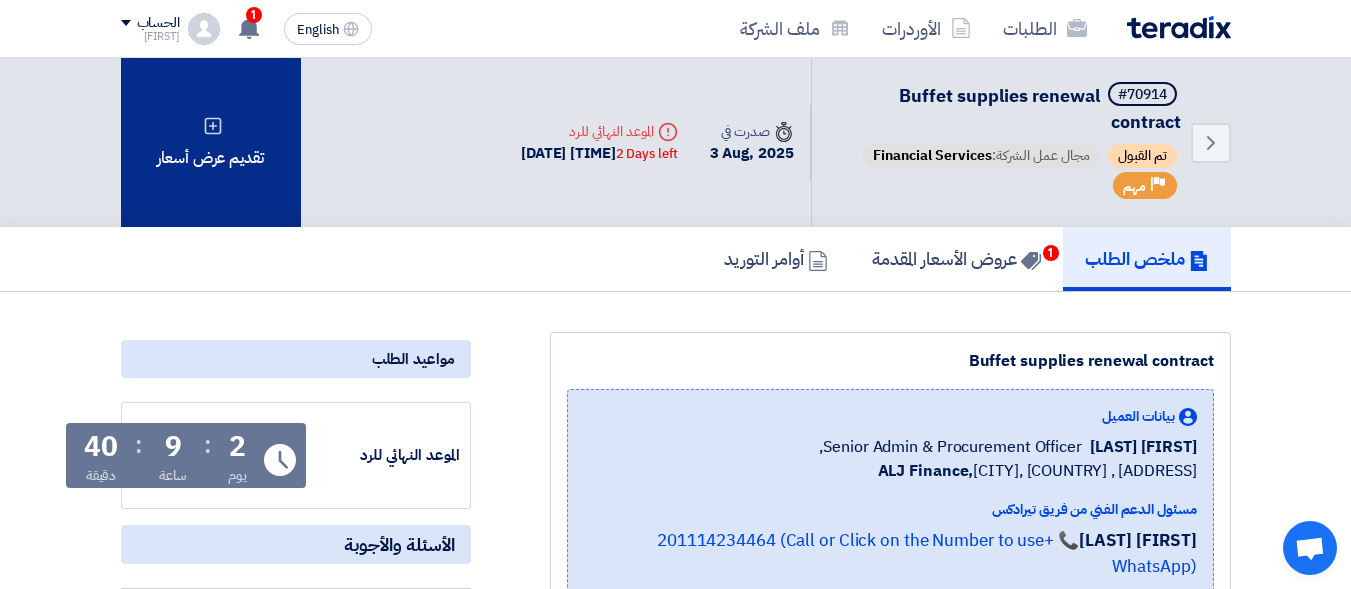 click on "تقديم عرض أسعار" 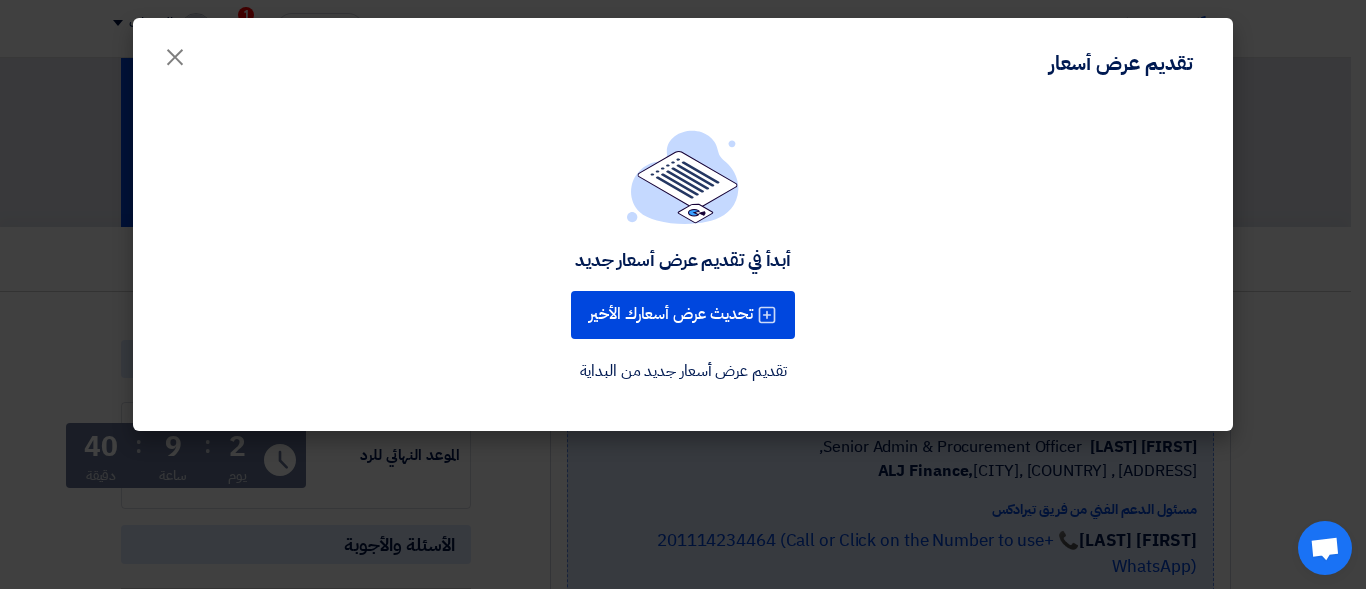 click on "تقديم عرض أسعار جديد من البداية" 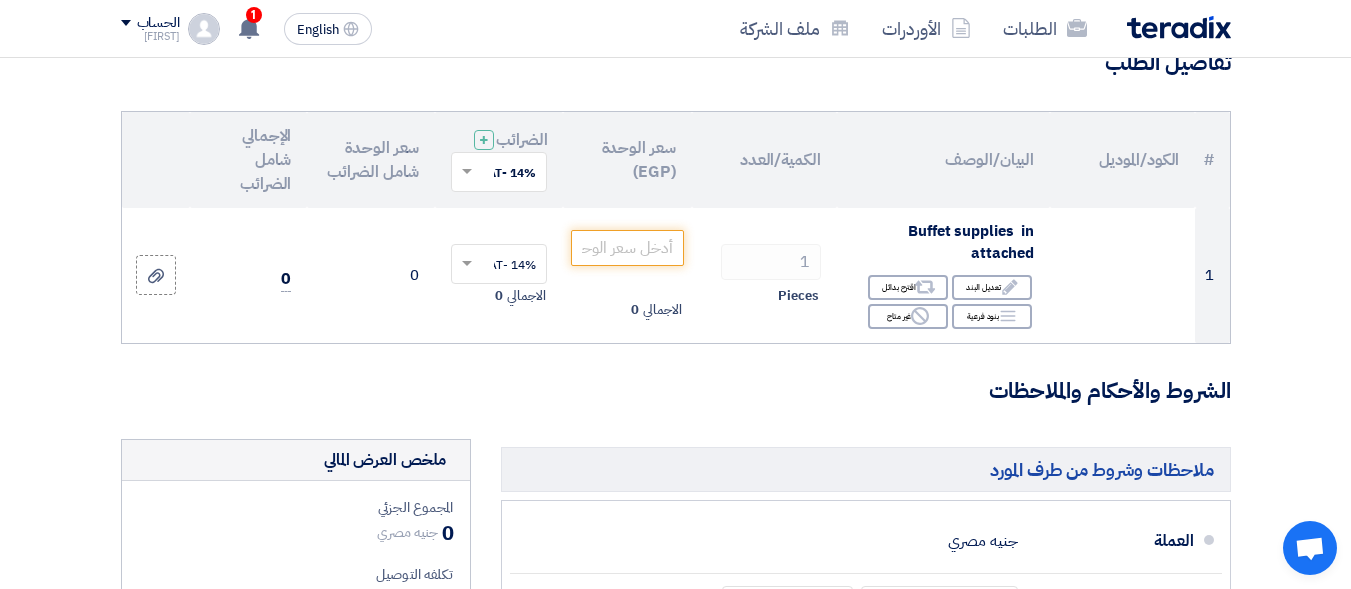 scroll, scrollTop: 200, scrollLeft: 0, axis: vertical 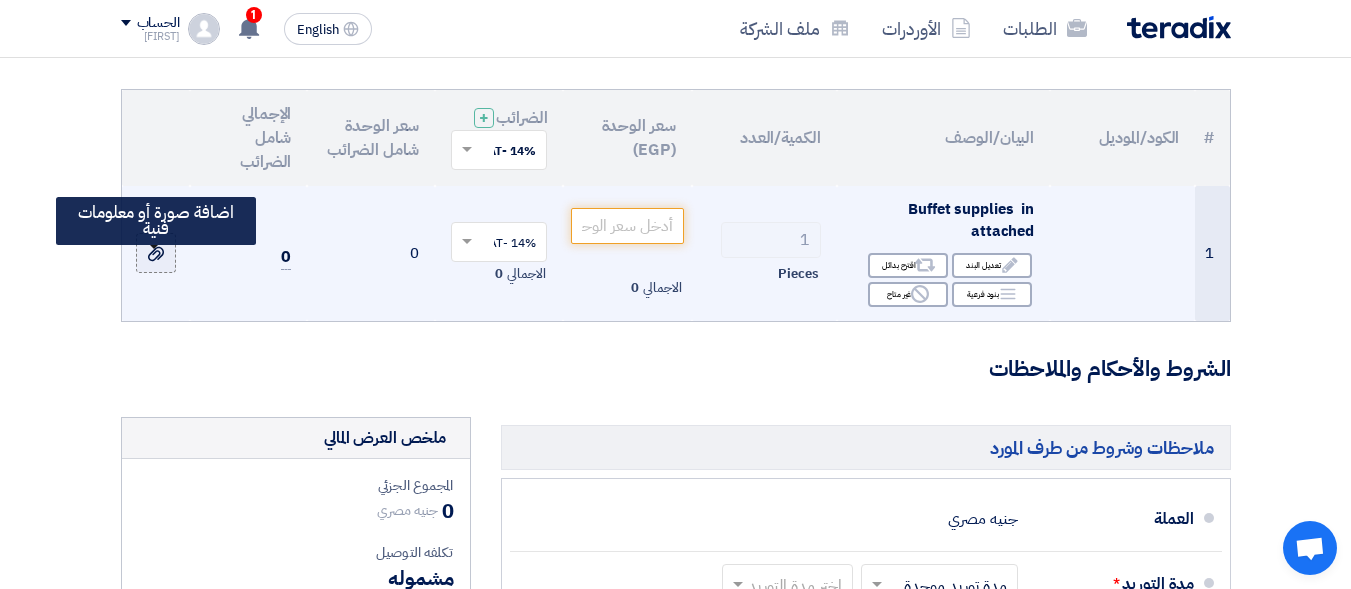 click 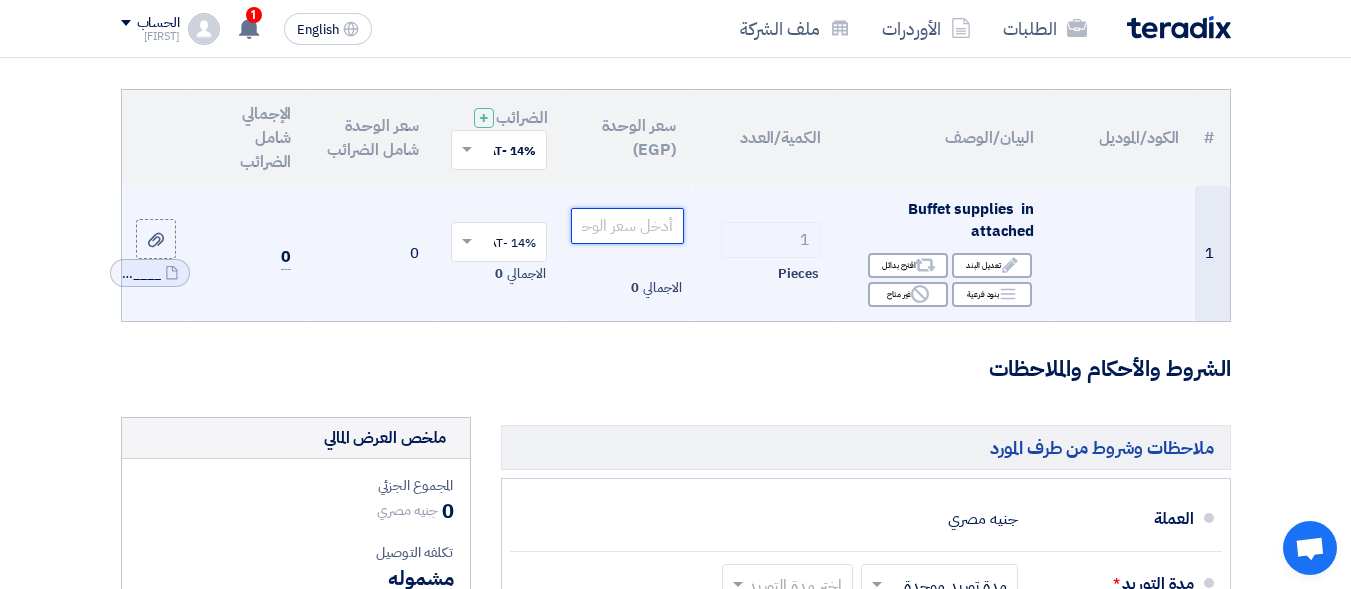 click 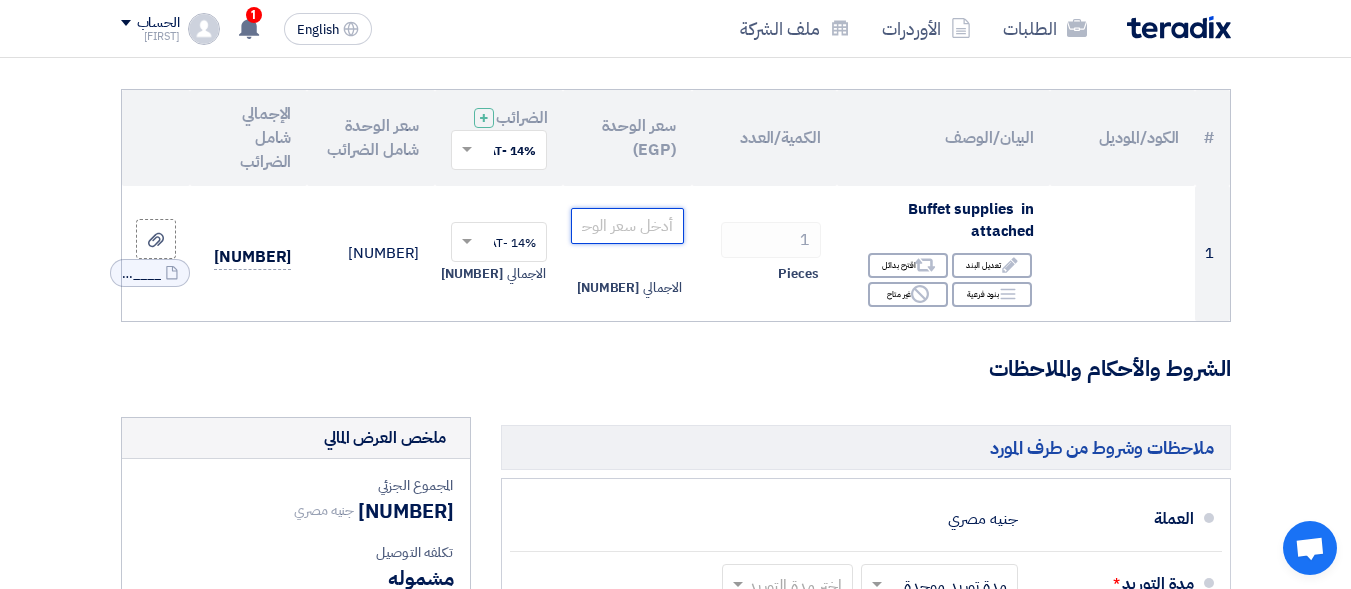 type on "[NUMBER]" 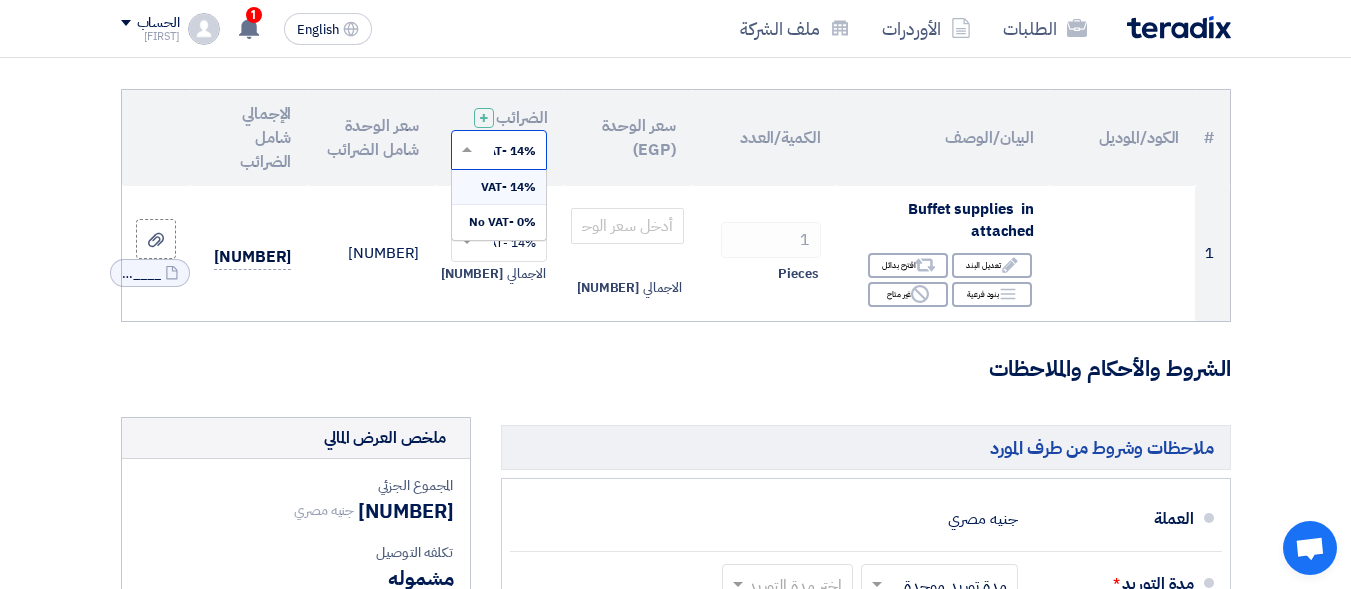 click 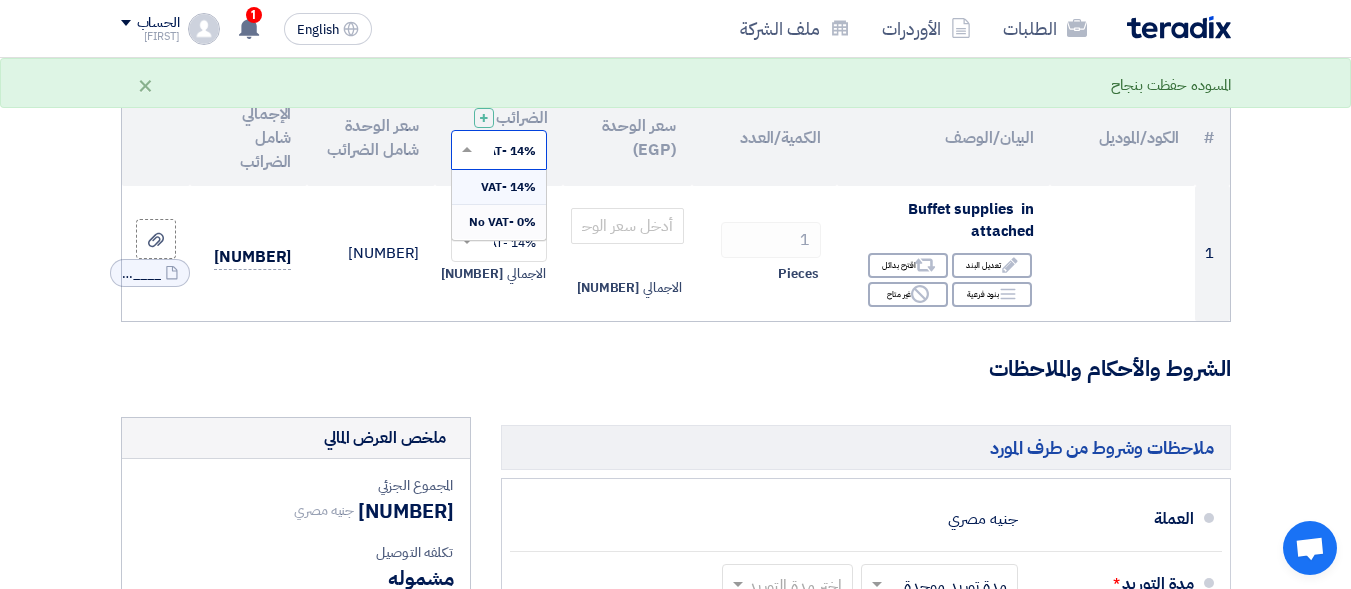 click on "0% -No VAT" at bounding box center (502, 222) 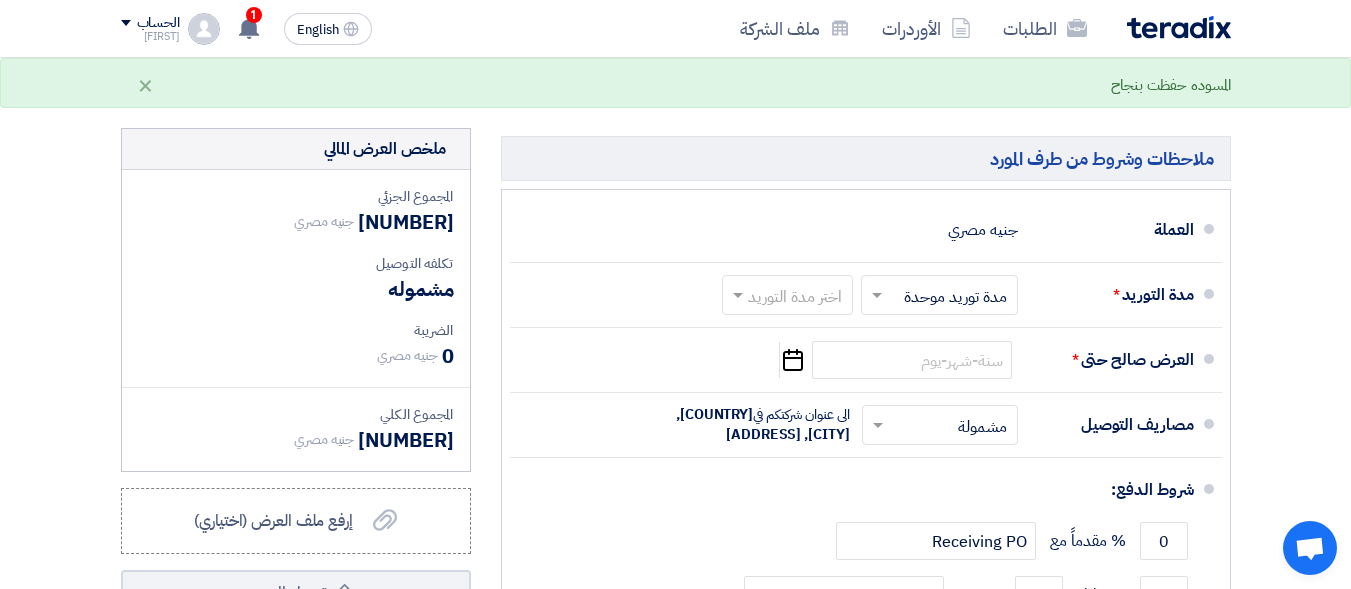 scroll, scrollTop: 500, scrollLeft: 0, axis: vertical 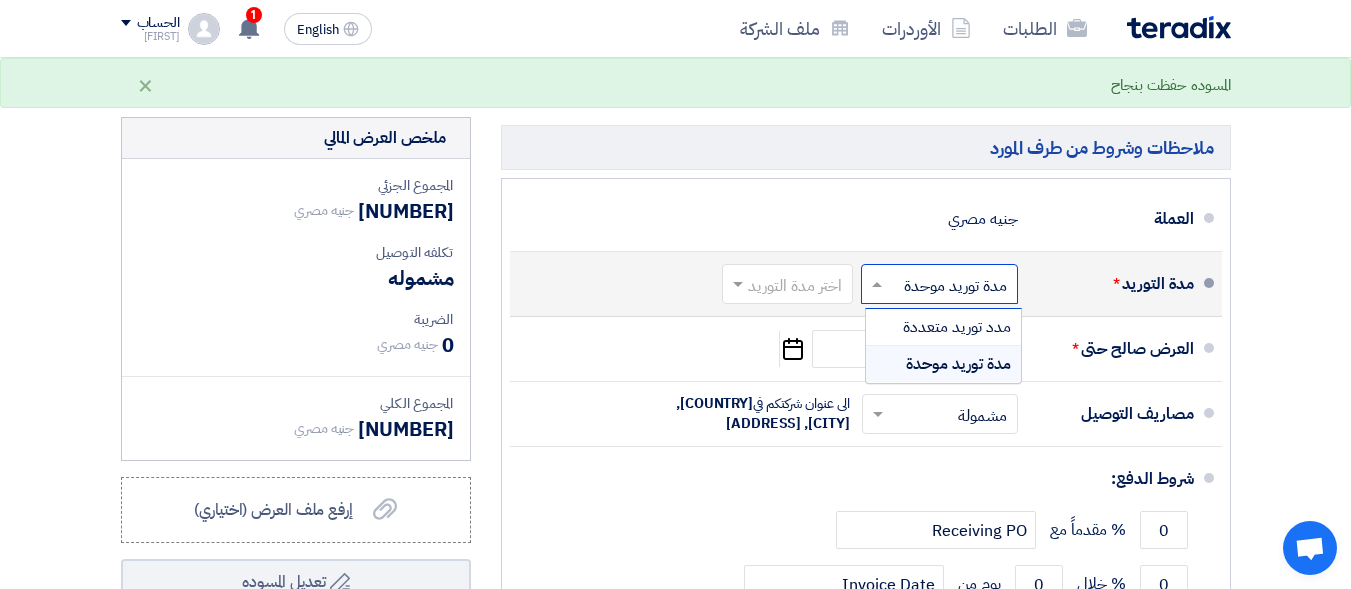 click 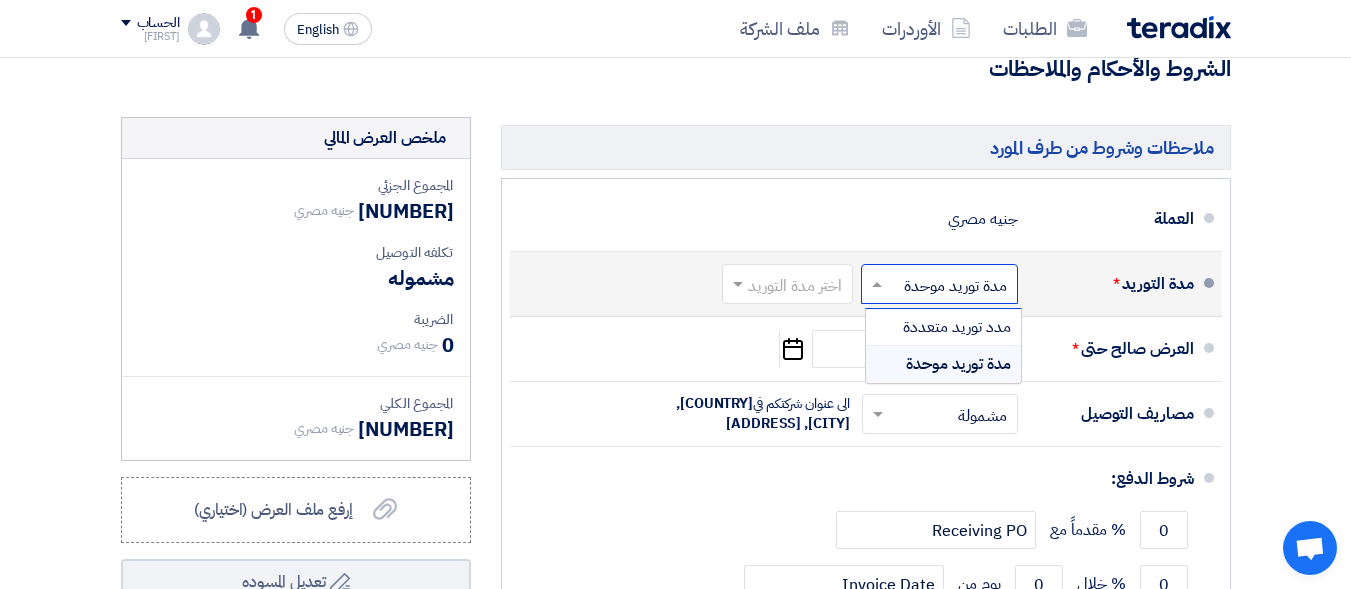 click on "مدة توريد موحدة" at bounding box center [943, 364] 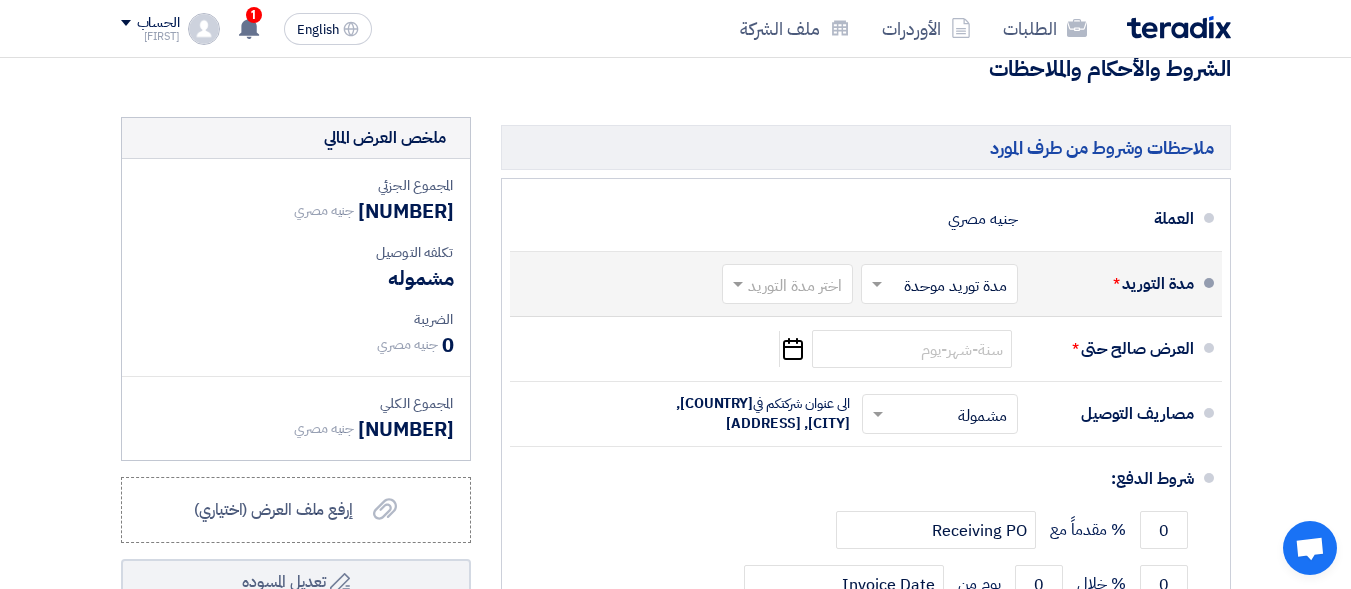 click 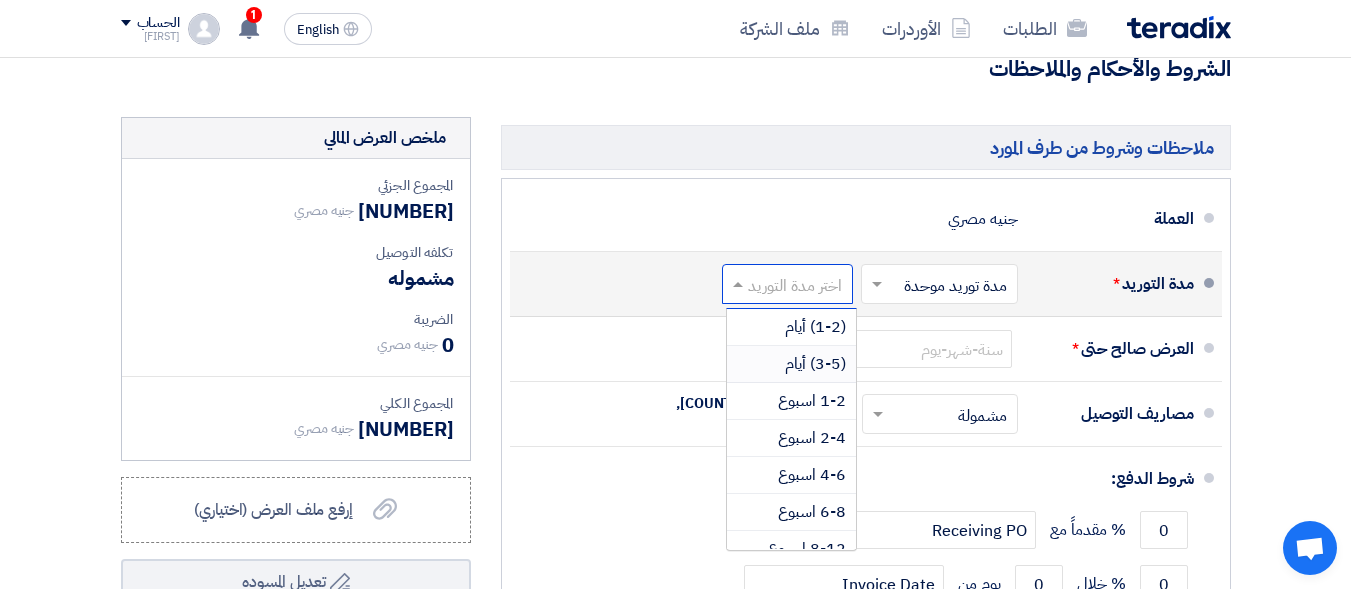 click on "(3-5) أيام" at bounding box center (815, 364) 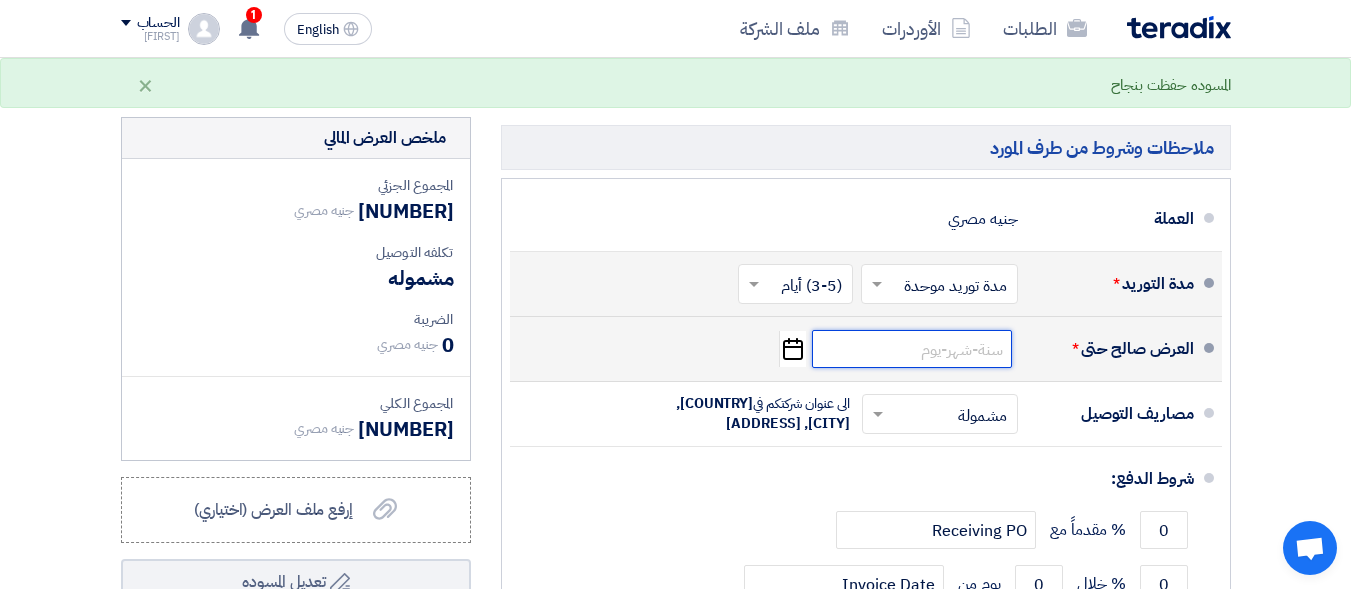 click 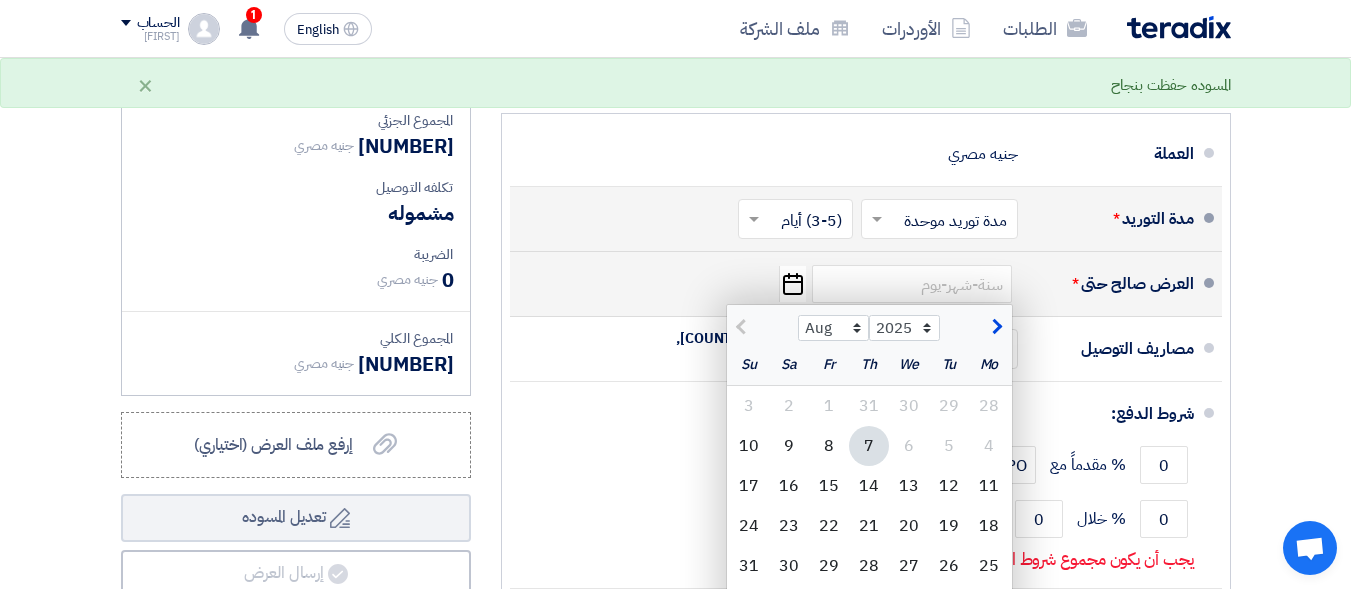 scroll, scrollTop: 600, scrollLeft: 0, axis: vertical 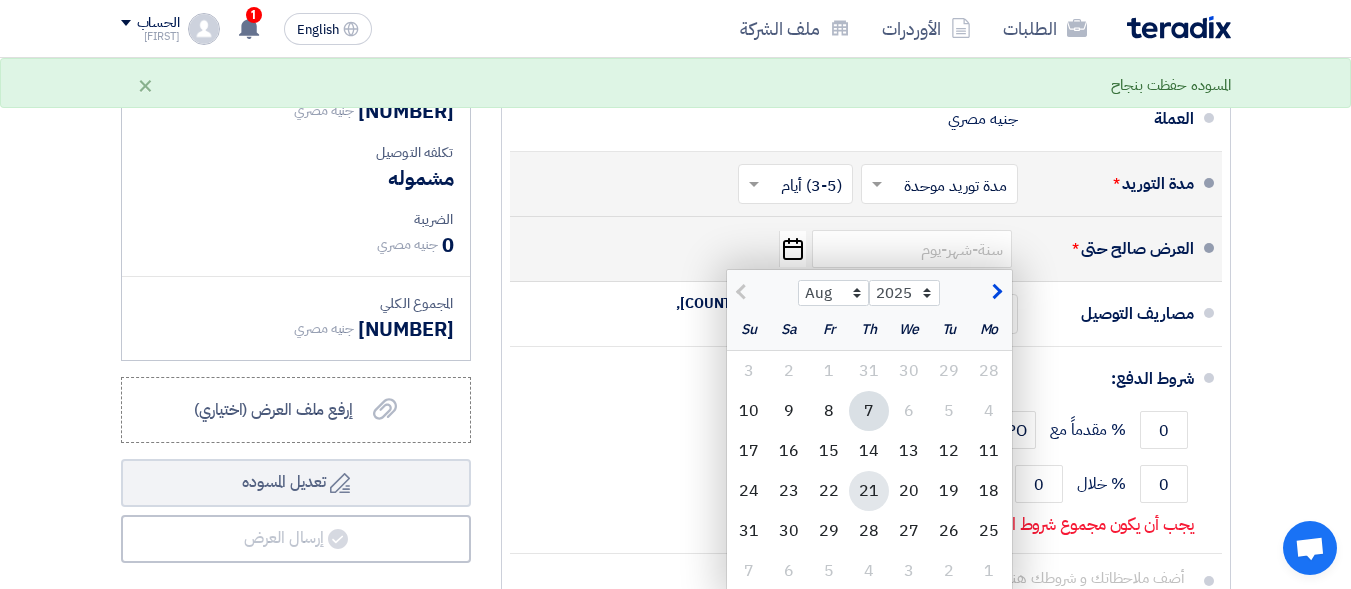 click on "21" 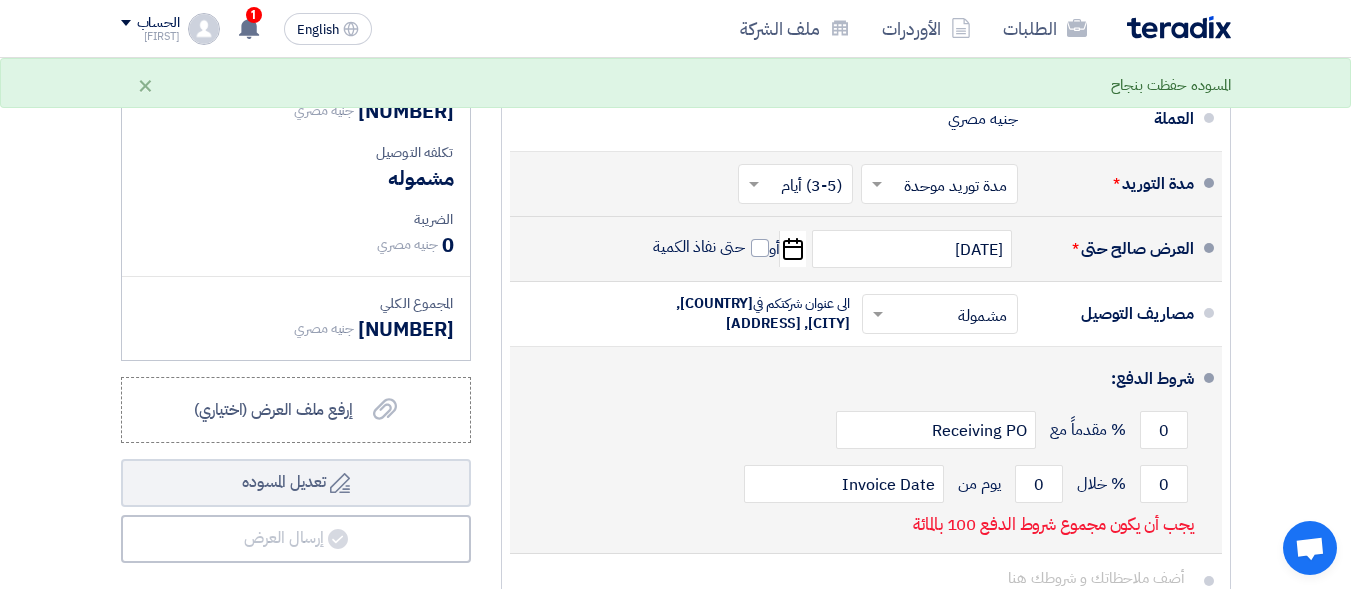 scroll, scrollTop: 700, scrollLeft: 0, axis: vertical 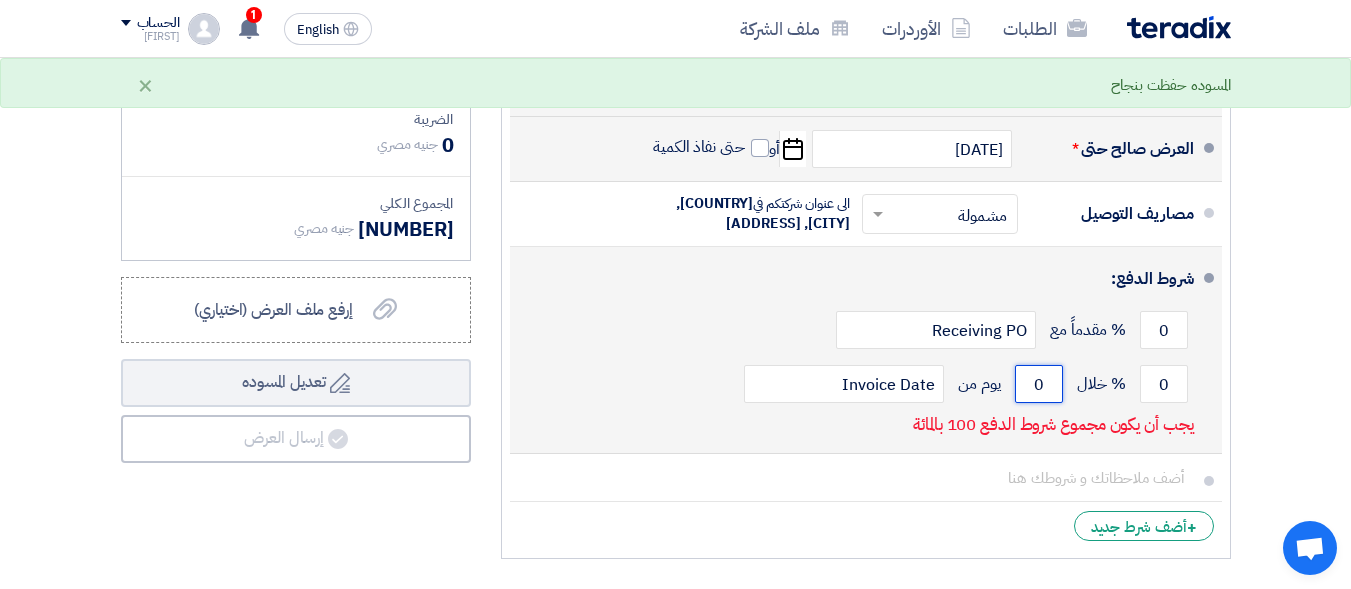 click on "0" 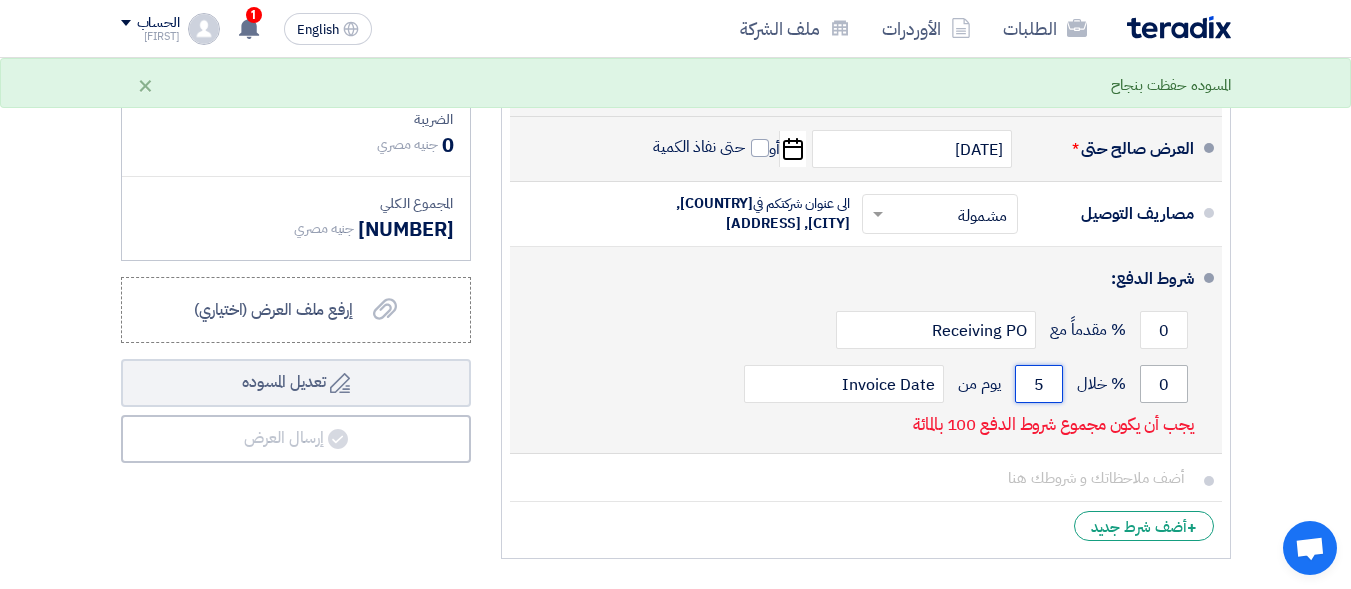 type on "5" 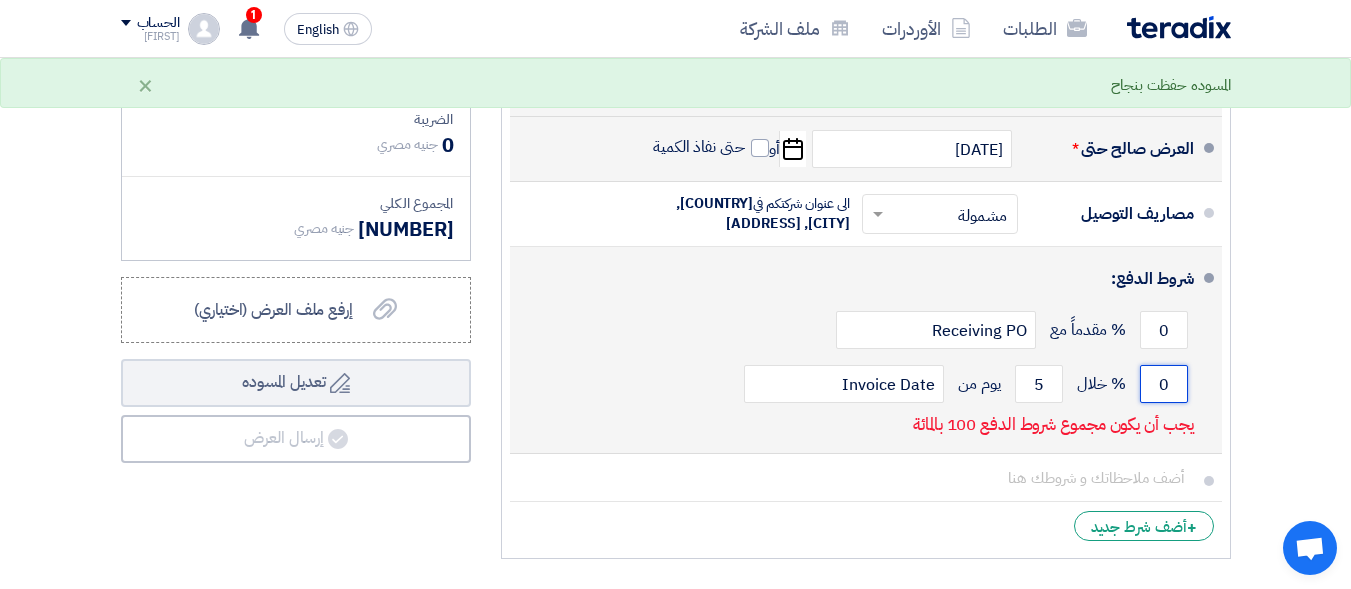 click on "0" 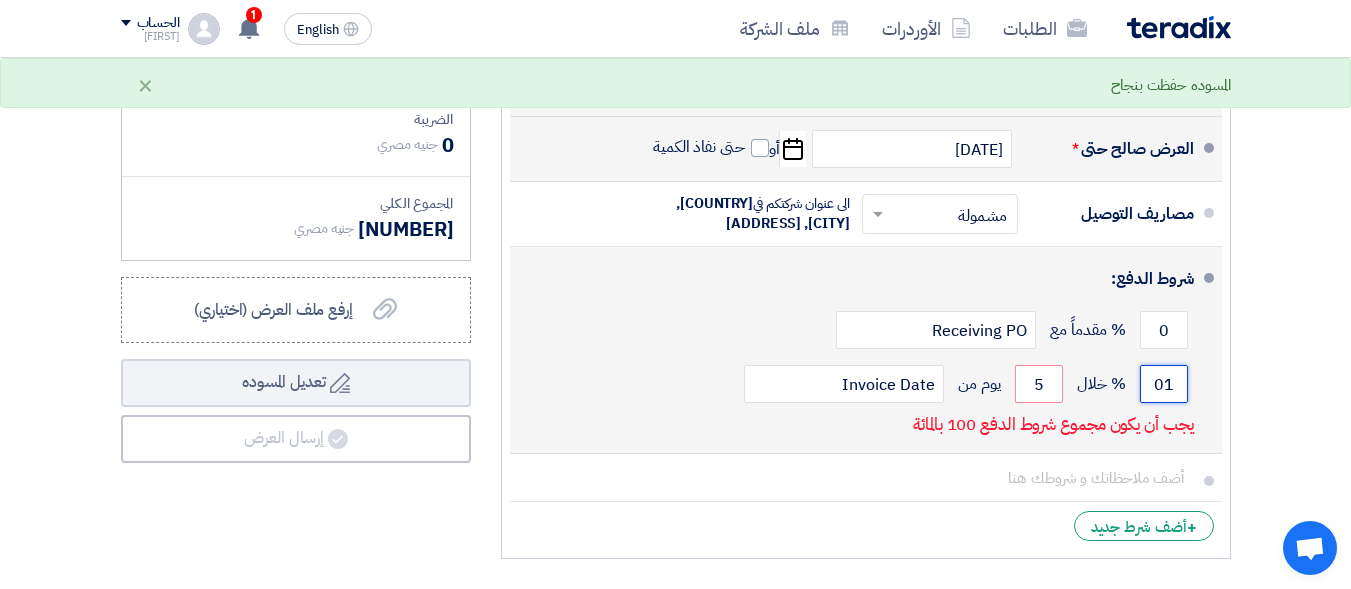 type on "0" 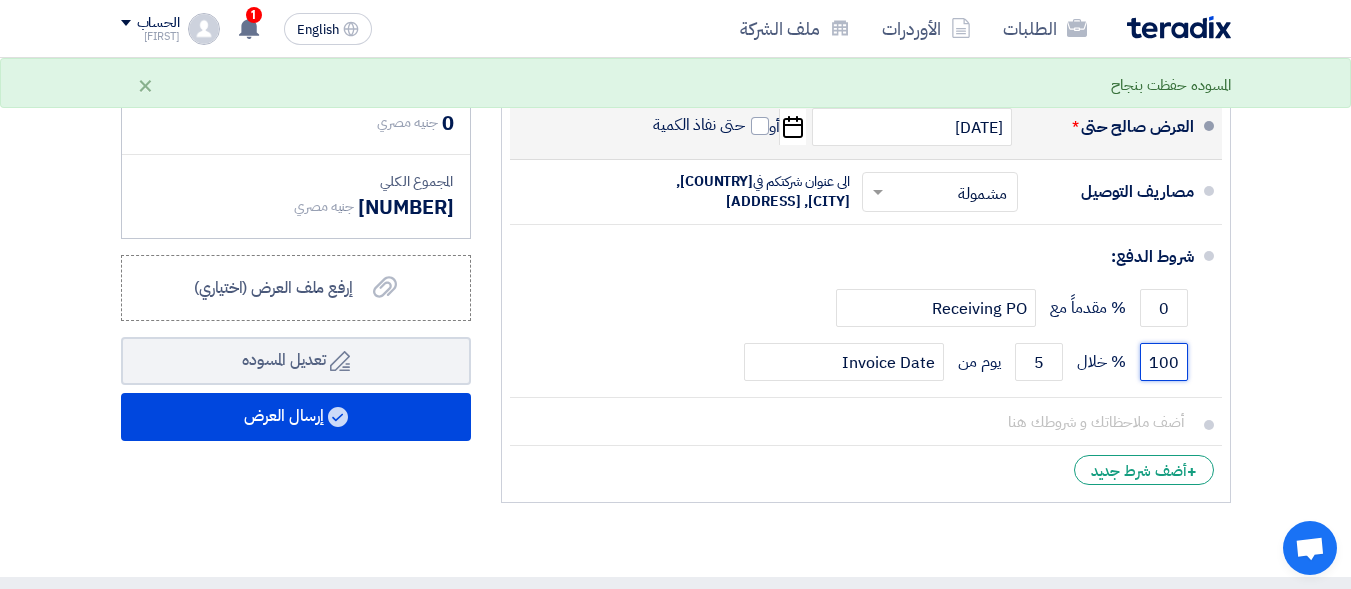 scroll, scrollTop: 600, scrollLeft: 0, axis: vertical 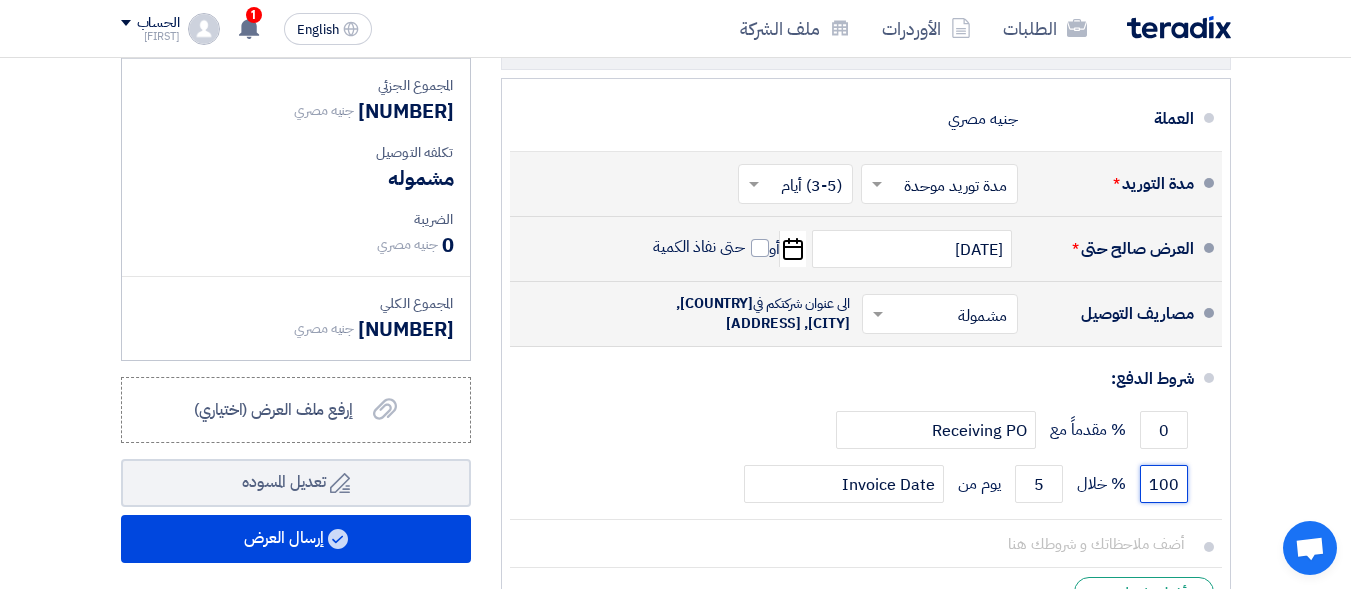 type on "100" 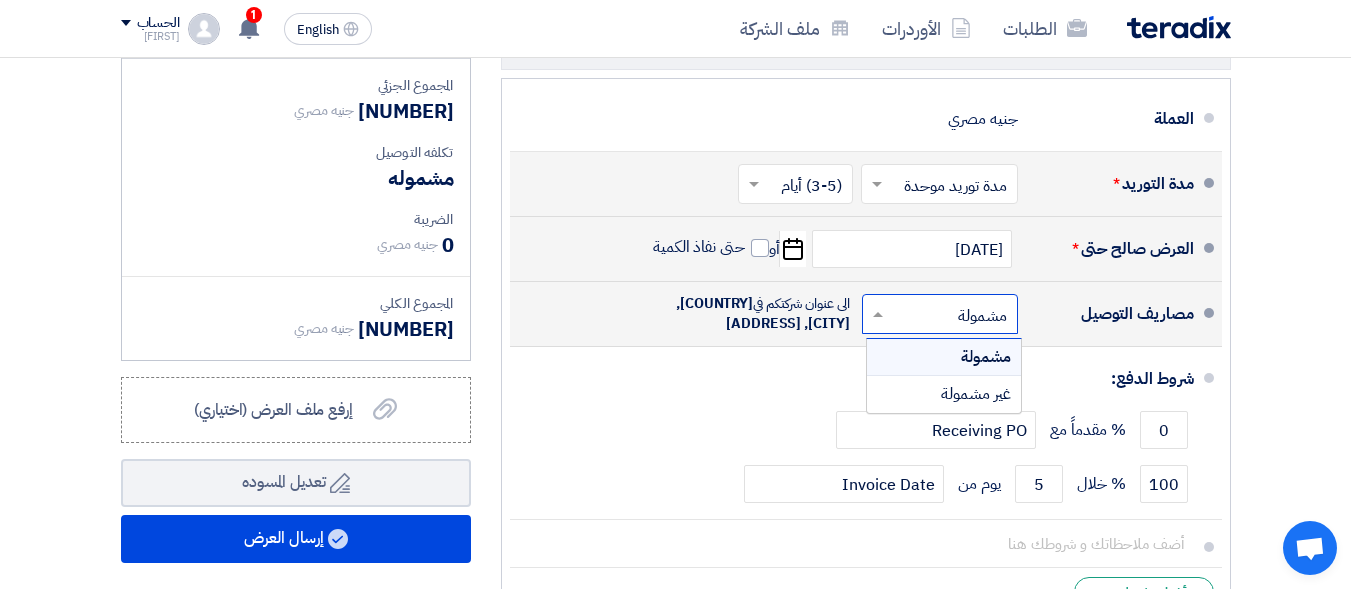 click 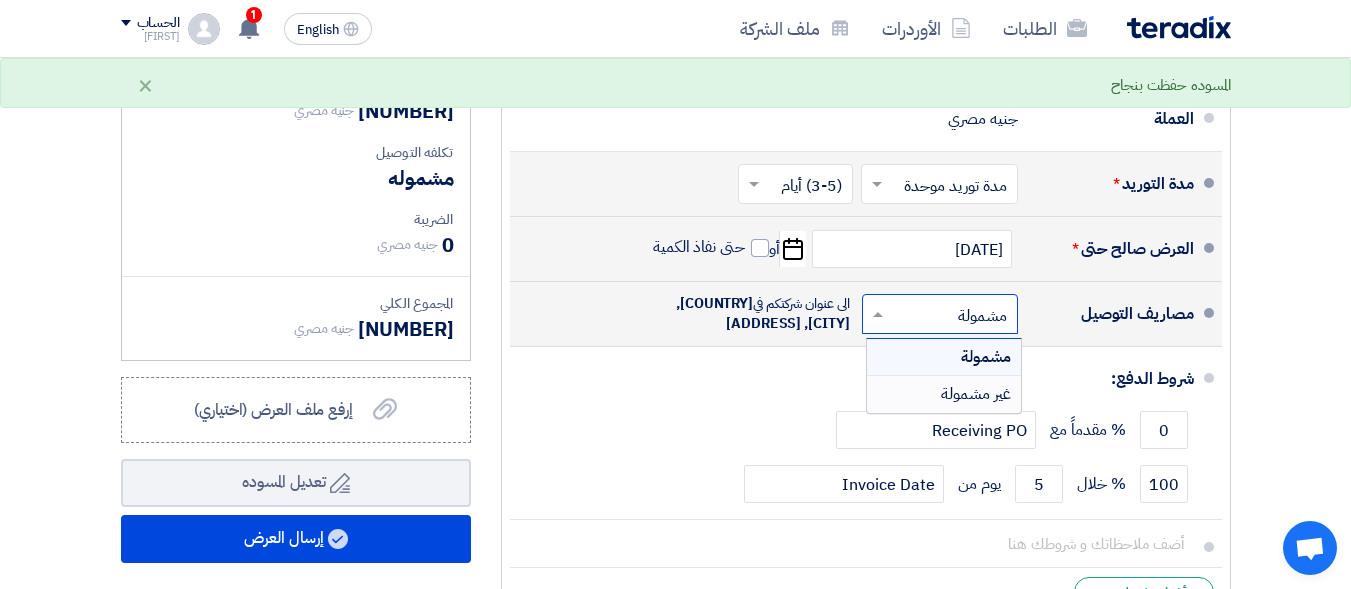 click on "غير مشمولة" at bounding box center [944, 394] 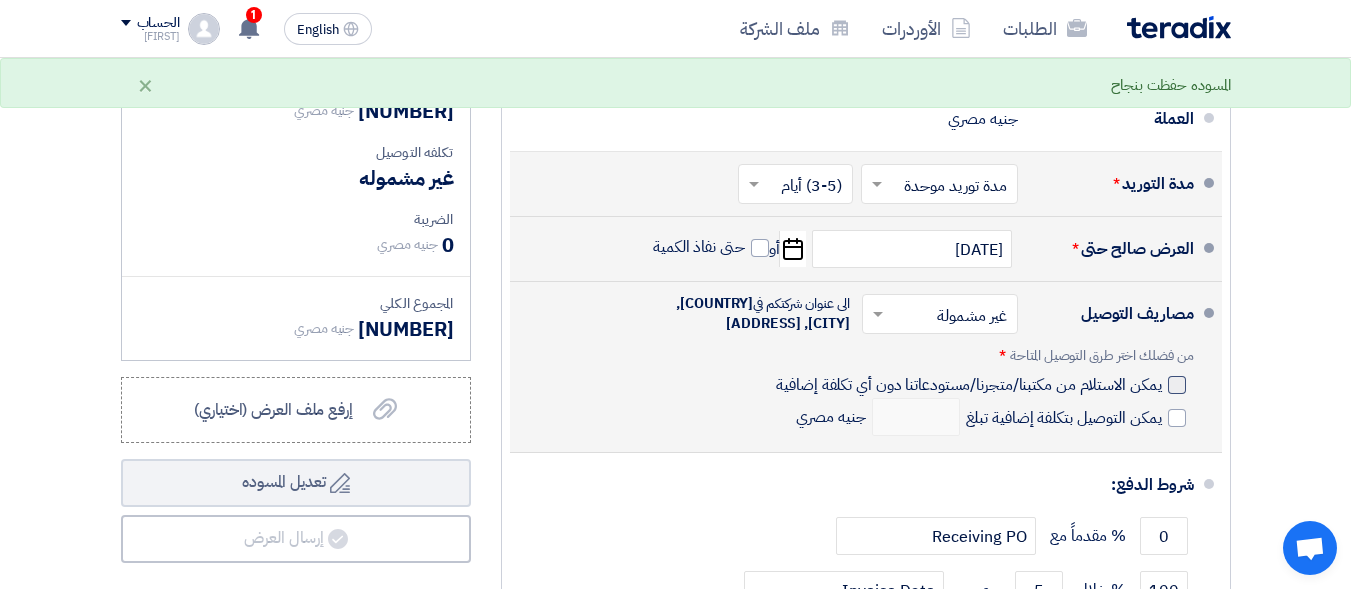 click 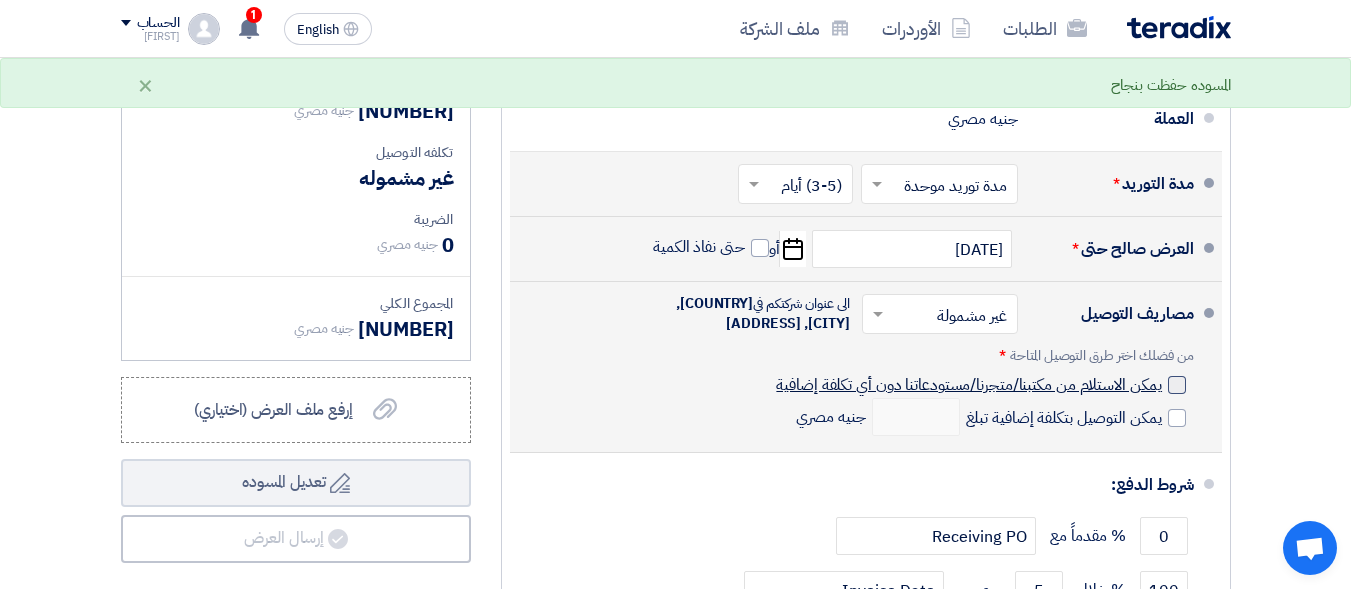 click on "يمكن الاستلام من مكتبنا/متجرنا/مستودعاتنا دون أي تكلفة إضافية" 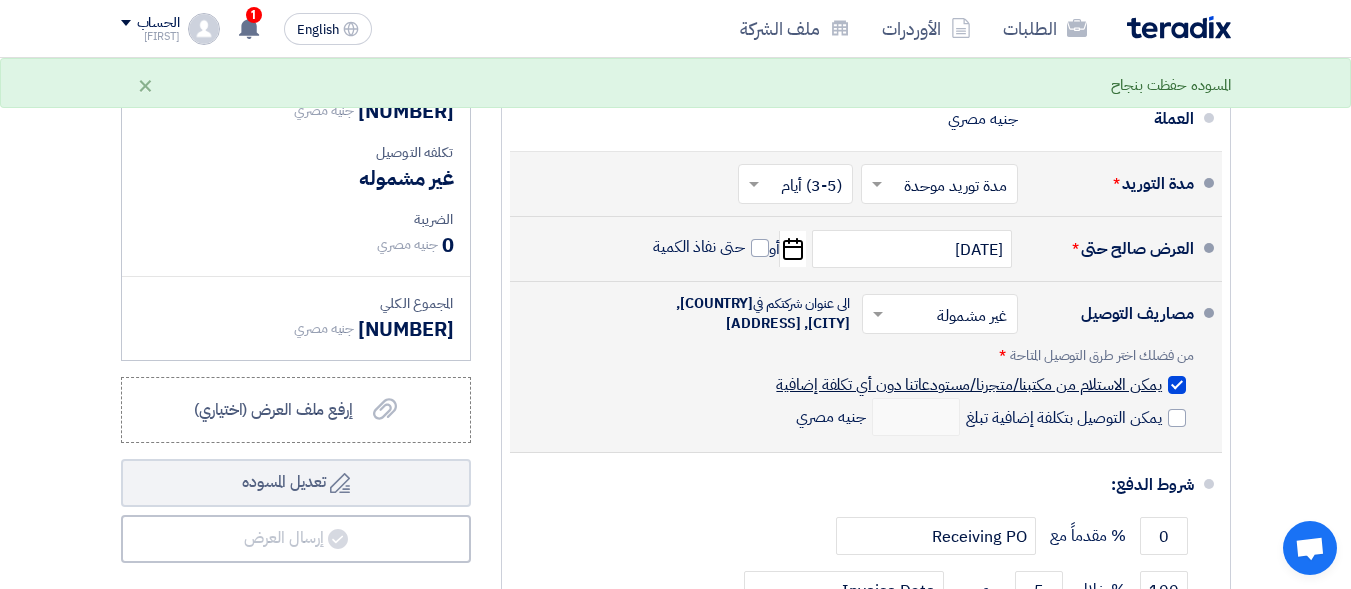 checkbox on "true" 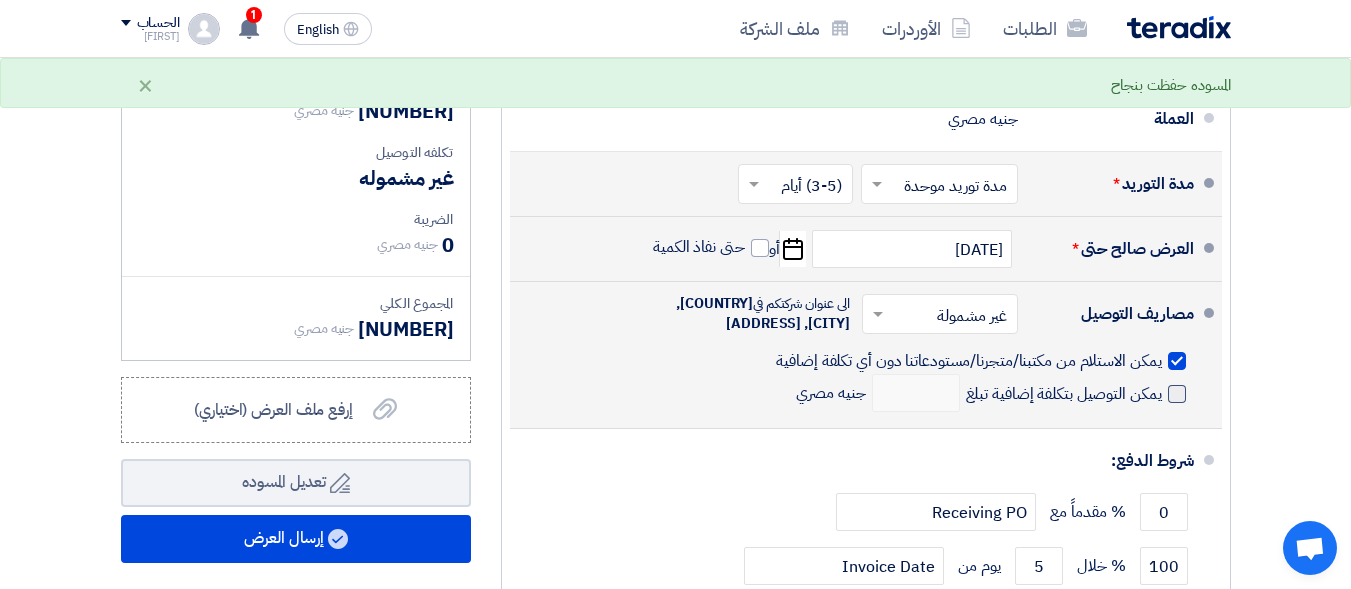 click 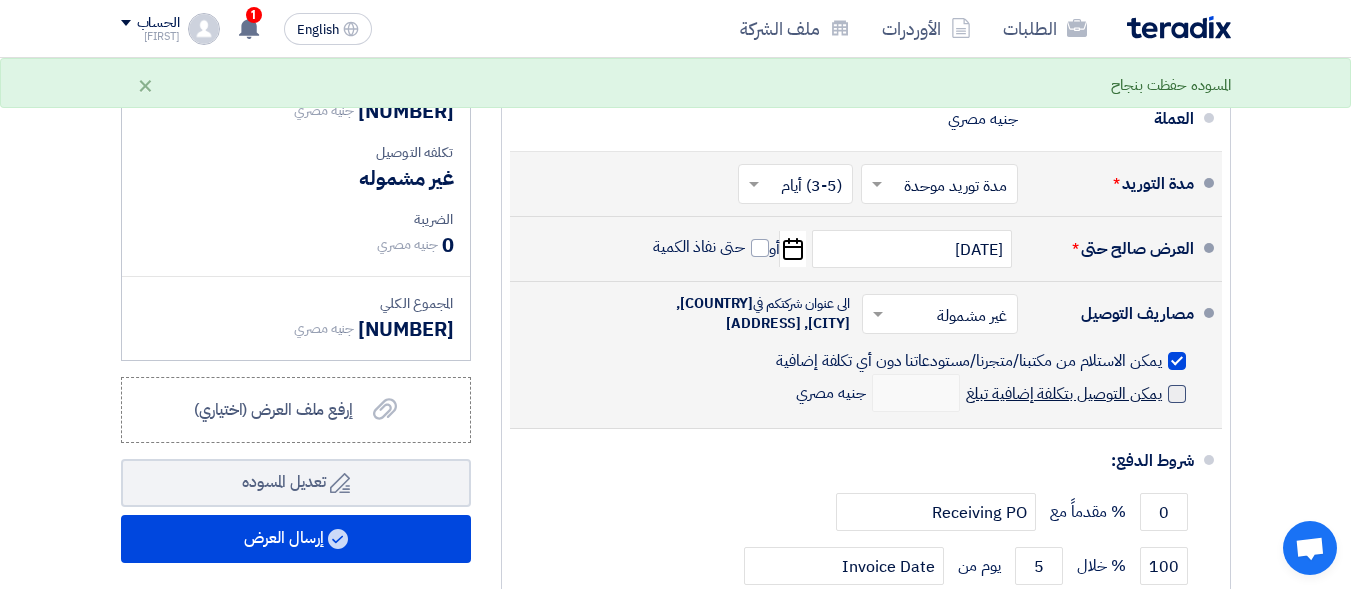 click on "يمكن التوصيل بتكلفة إضافية تبلغ" 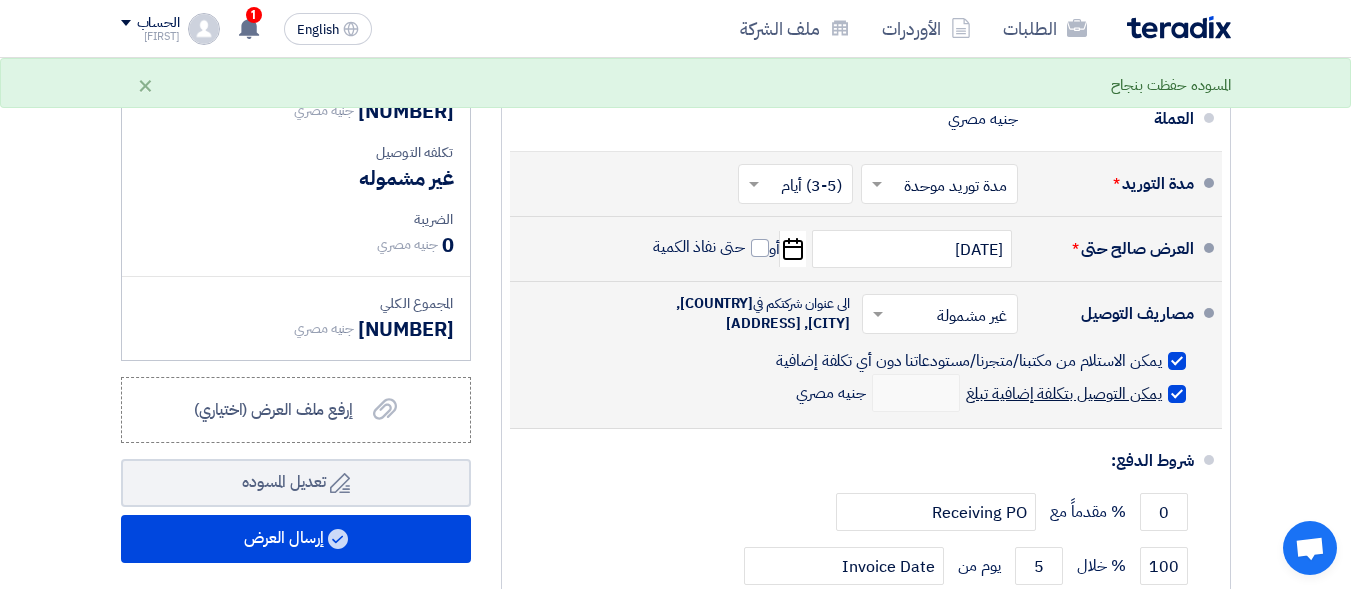 checkbox on "true" 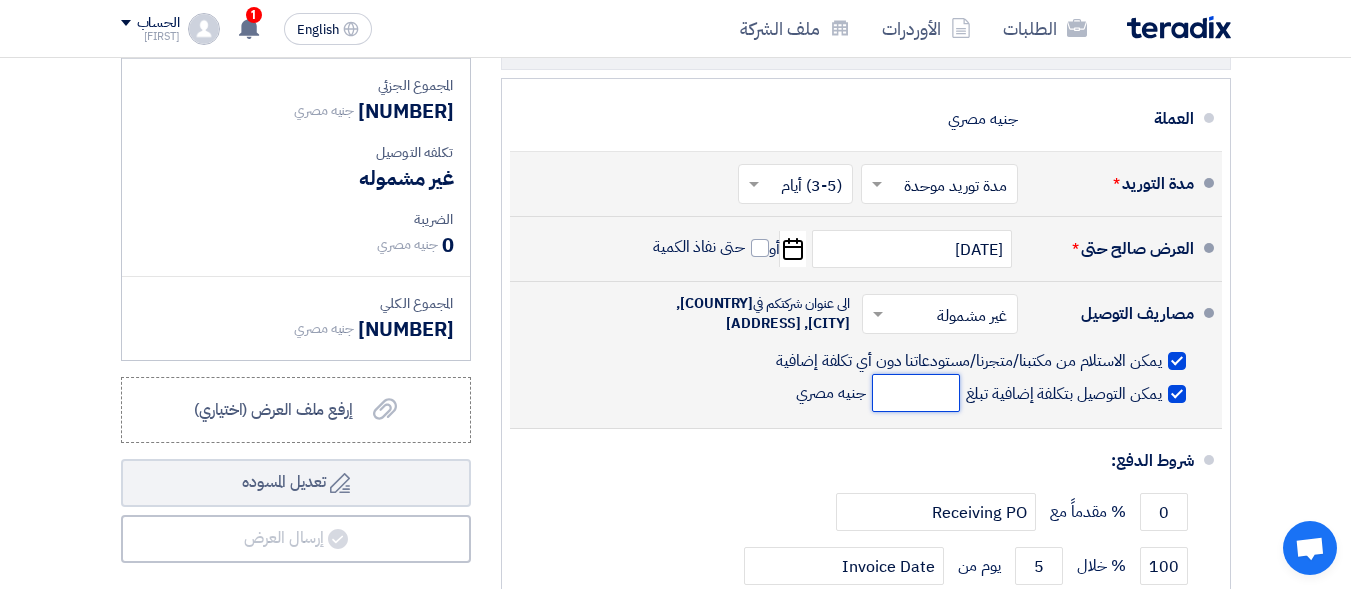 click 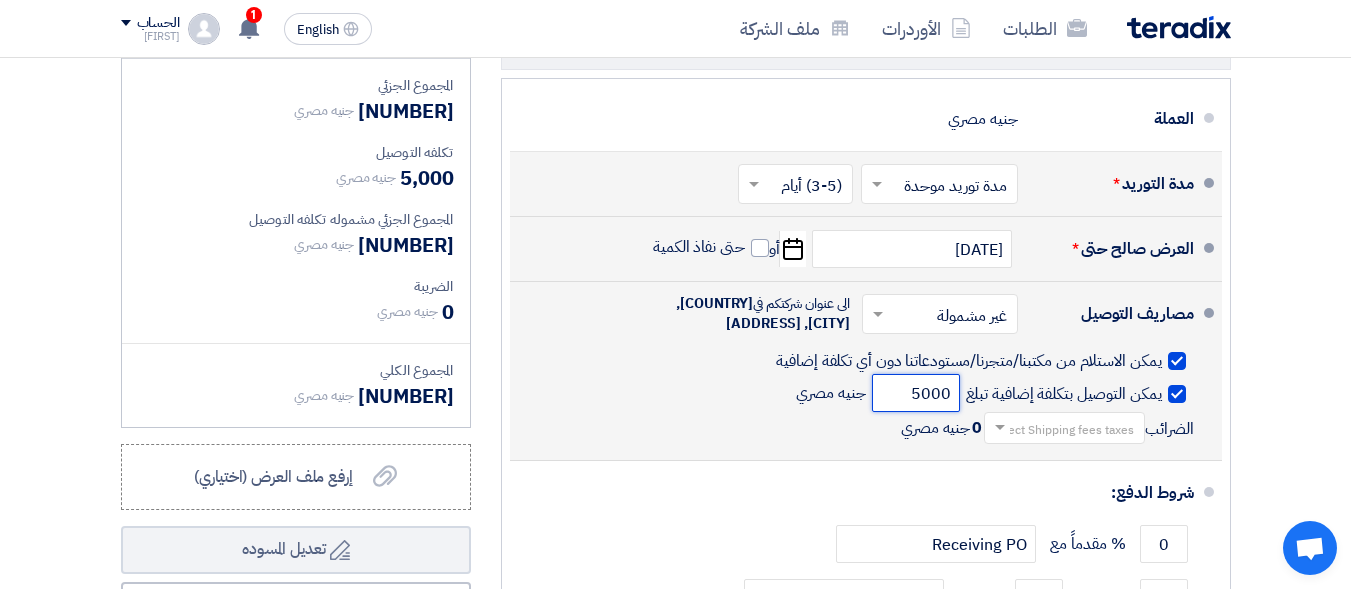 type on "5000" 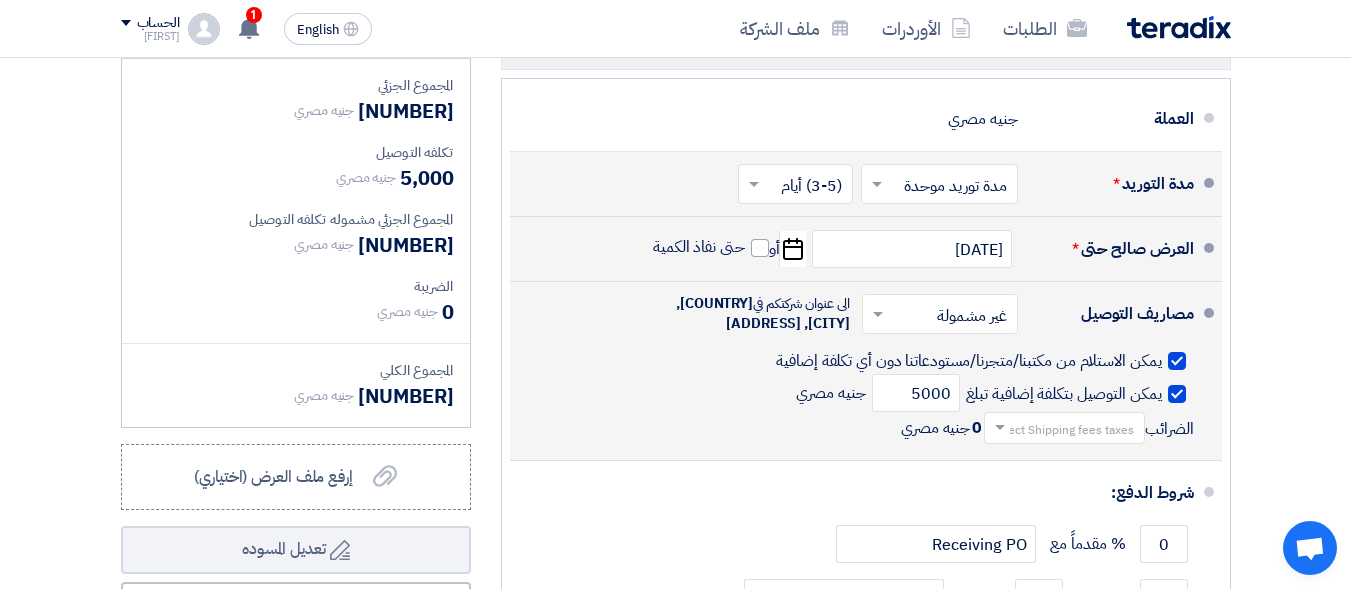 click on "يمكن التوصيل بتكلفة إضافية تبلغ
[NUMBER]
جنيه مصري
الضرائب
Select Shipping fees taxes...
0
جنيه مصري" 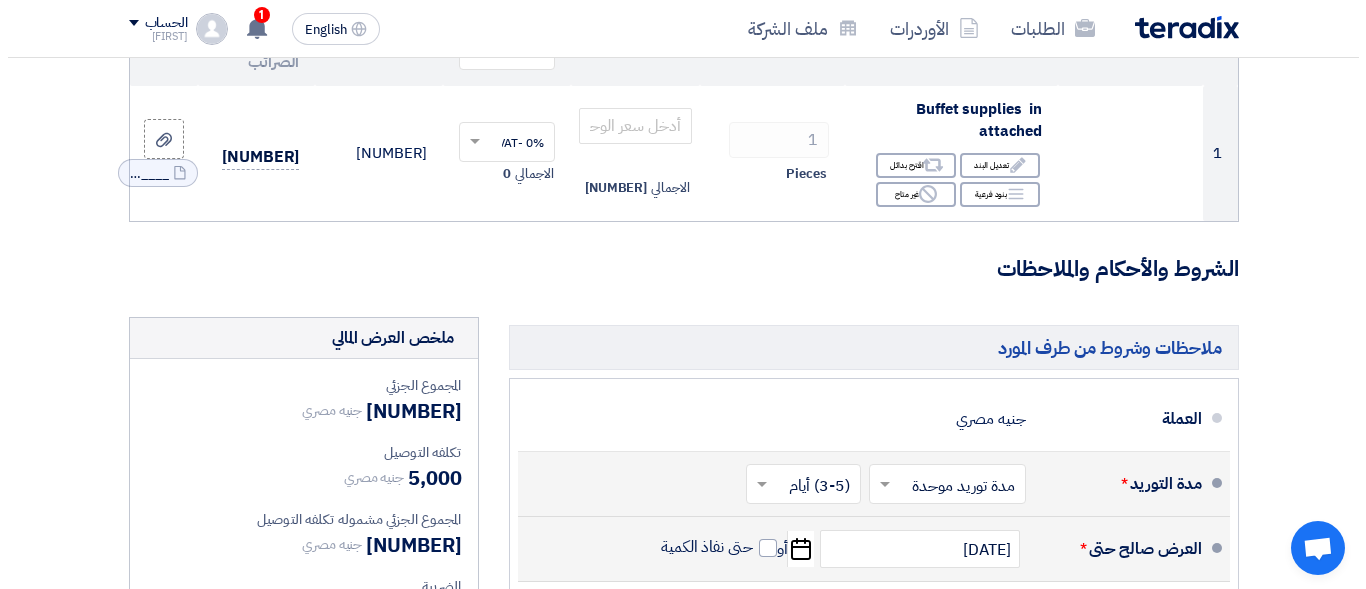 scroll, scrollTop: 400, scrollLeft: 0, axis: vertical 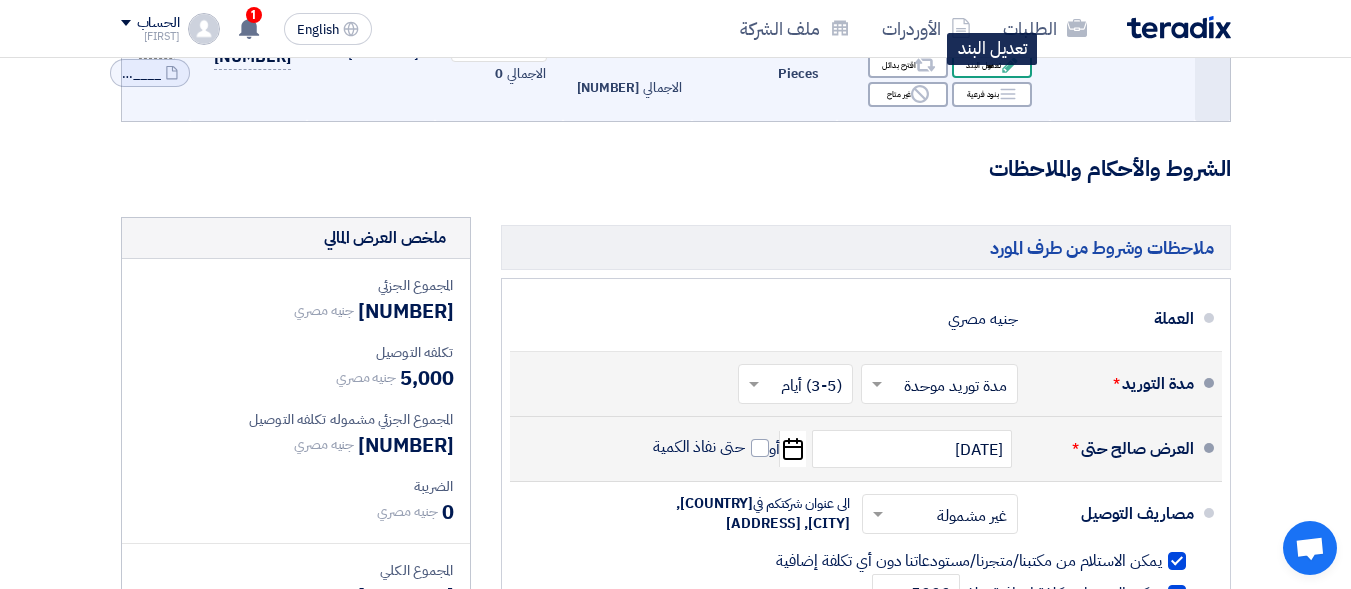 click on "Edit
تعديل البند" 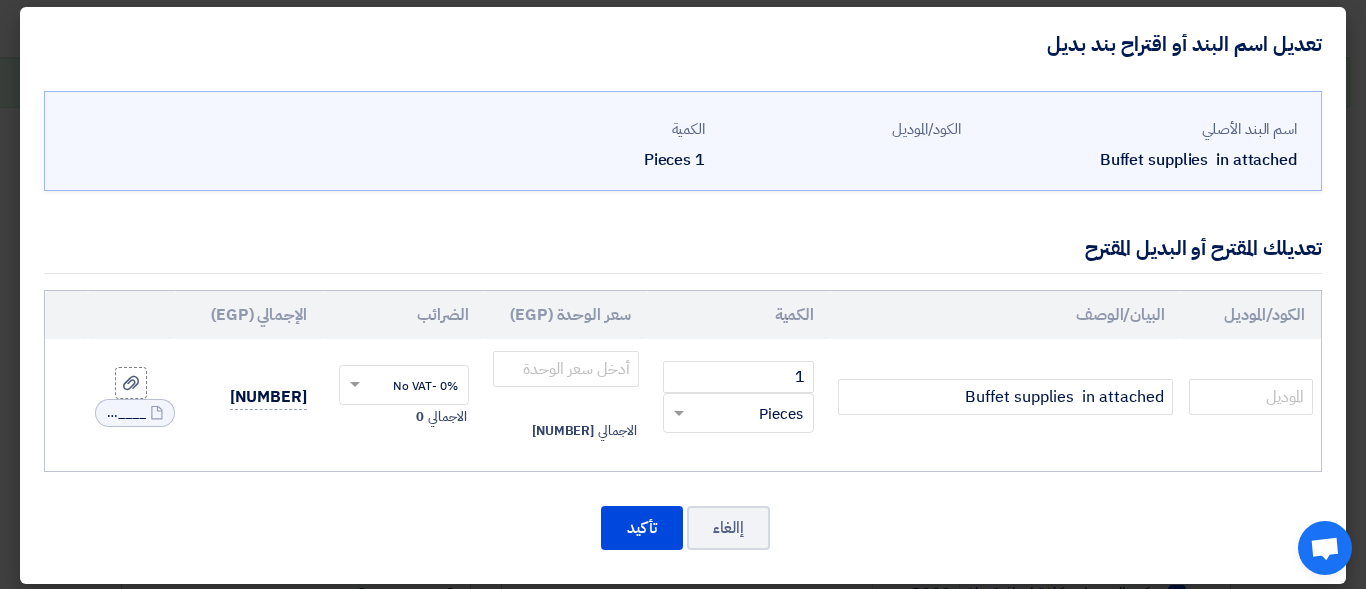scroll, scrollTop: 23, scrollLeft: 0, axis: vertical 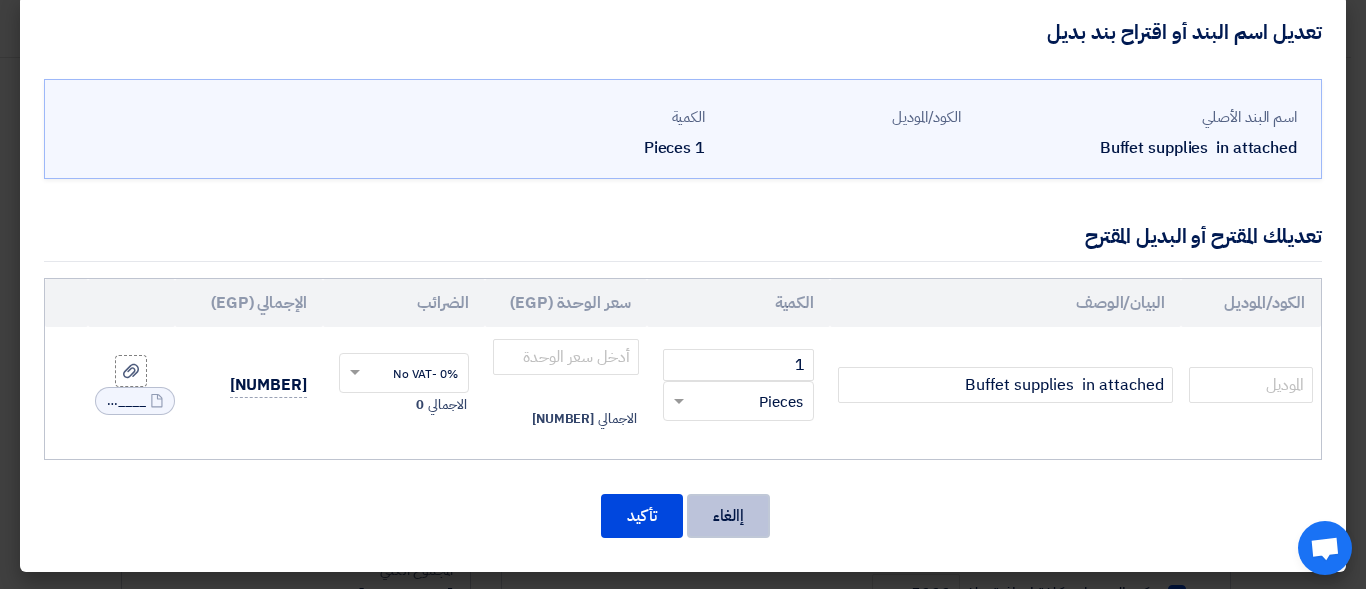 click on "إالغاء" 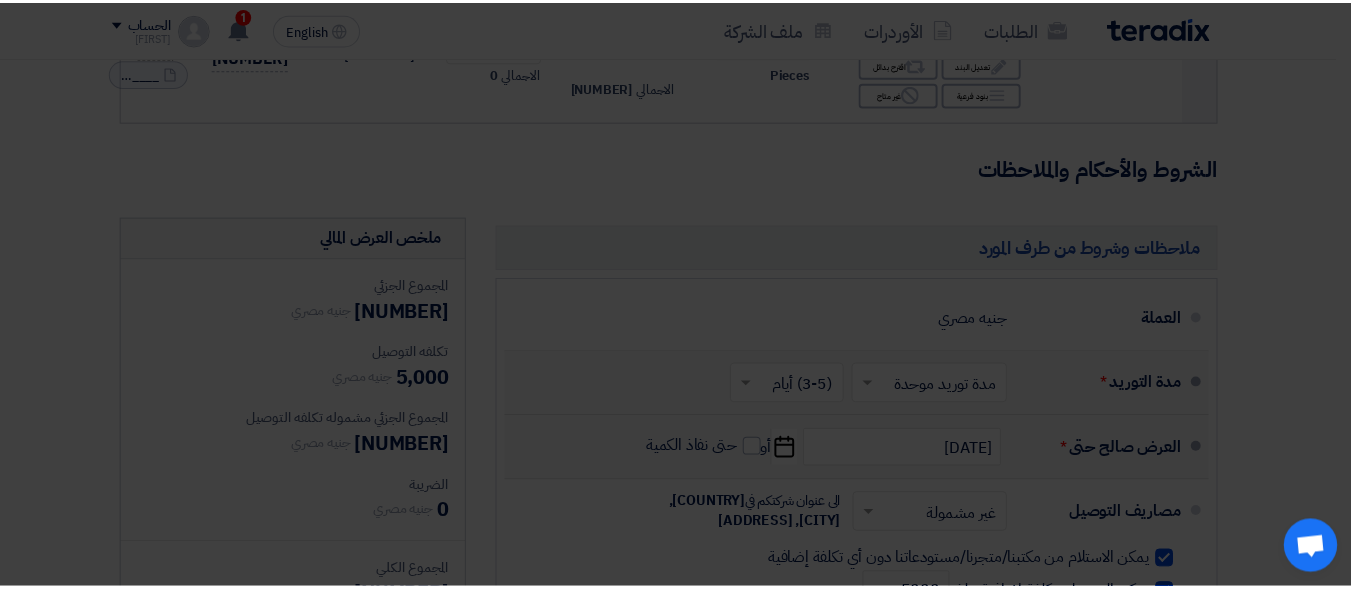 scroll, scrollTop: 0, scrollLeft: 0, axis: both 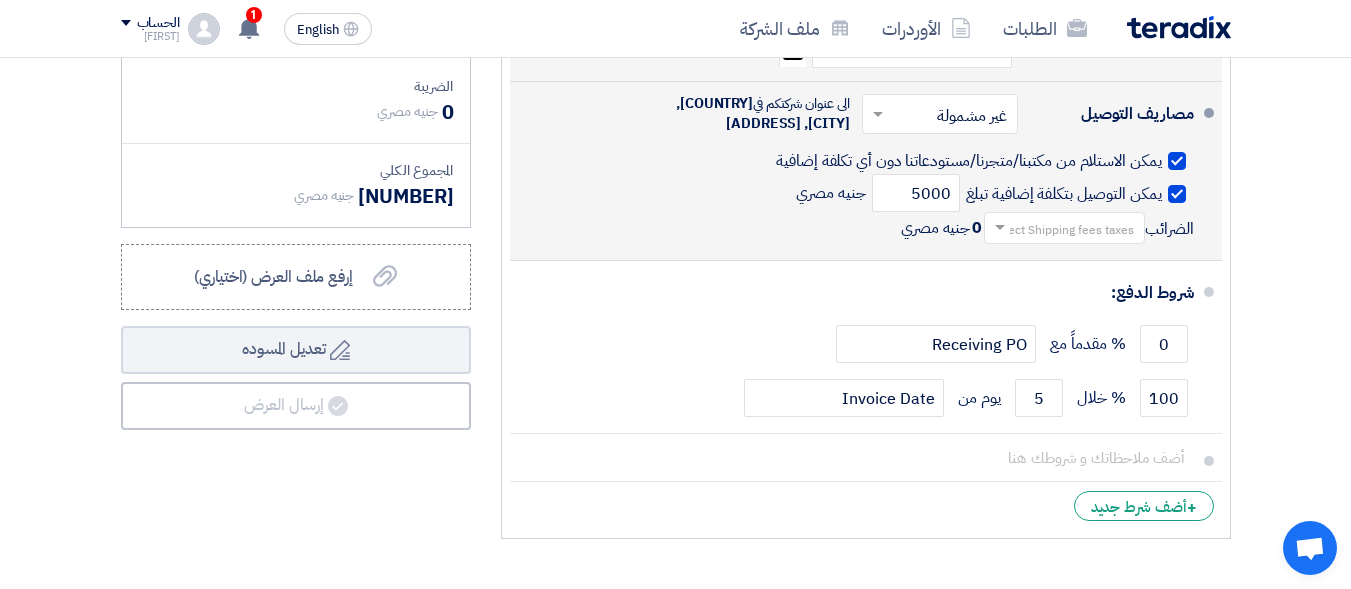 click 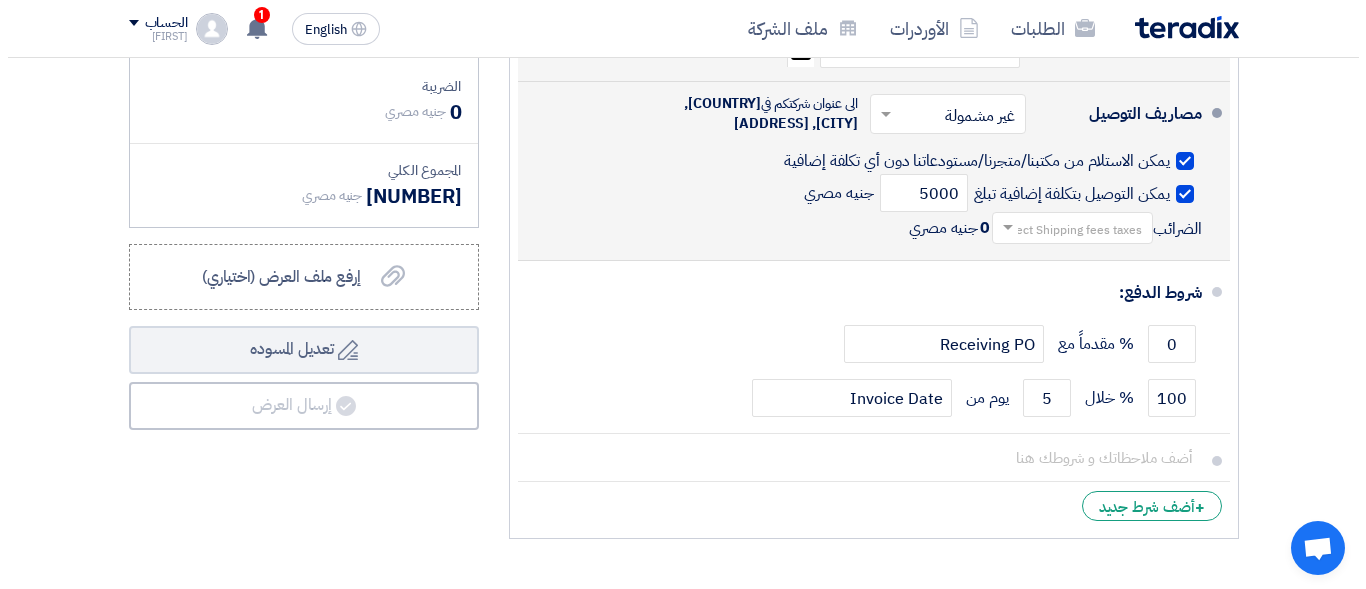 scroll, scrollTop: 2, scrollLeft: 0, axis: vertical 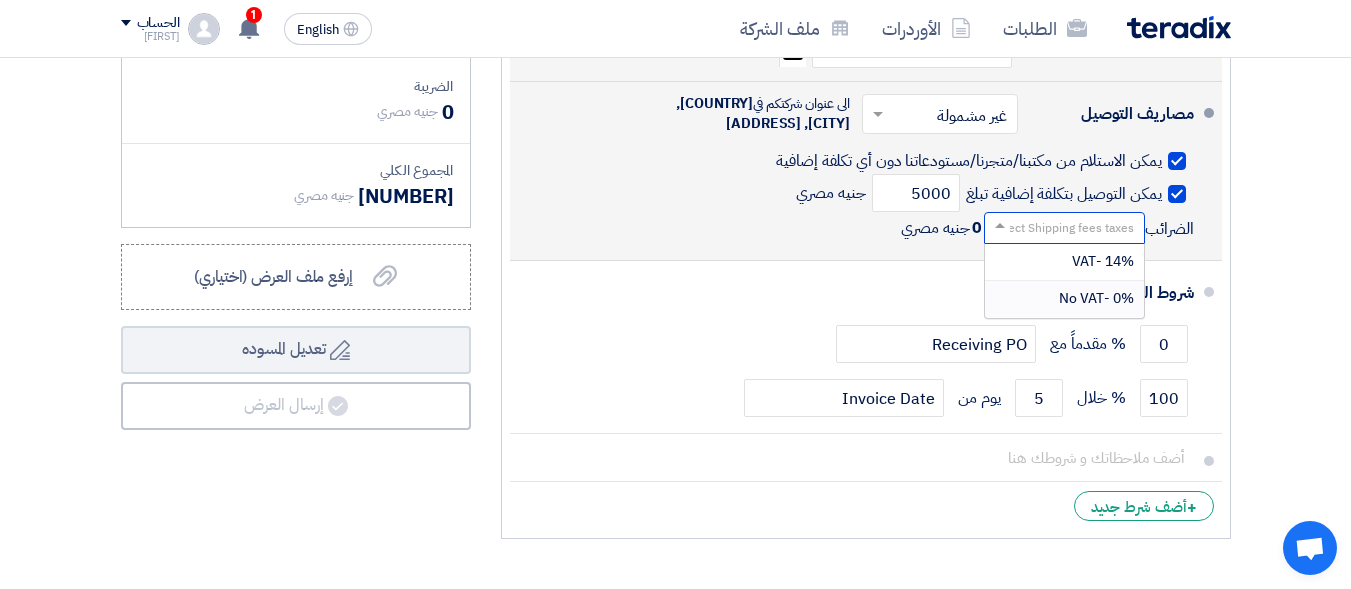 click on "0% -No VAT" at bounding box center [1096, 298] 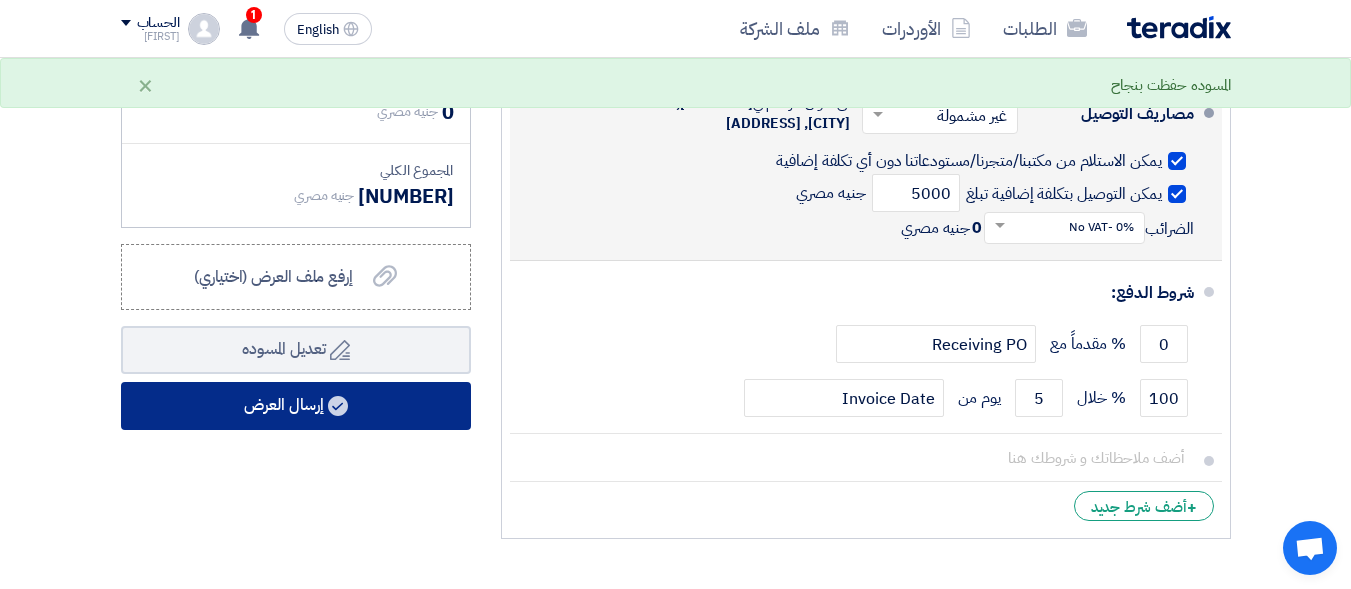 click on "إرسال العرض" 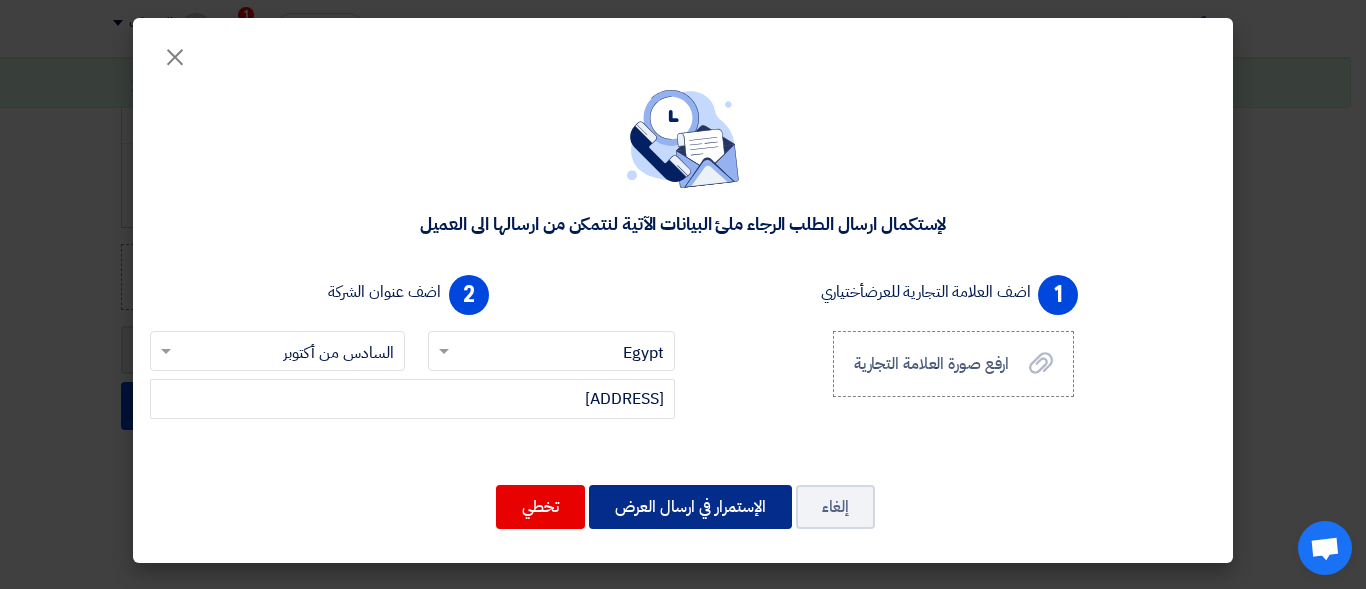click on "الإستمرار في ارسال العرض" 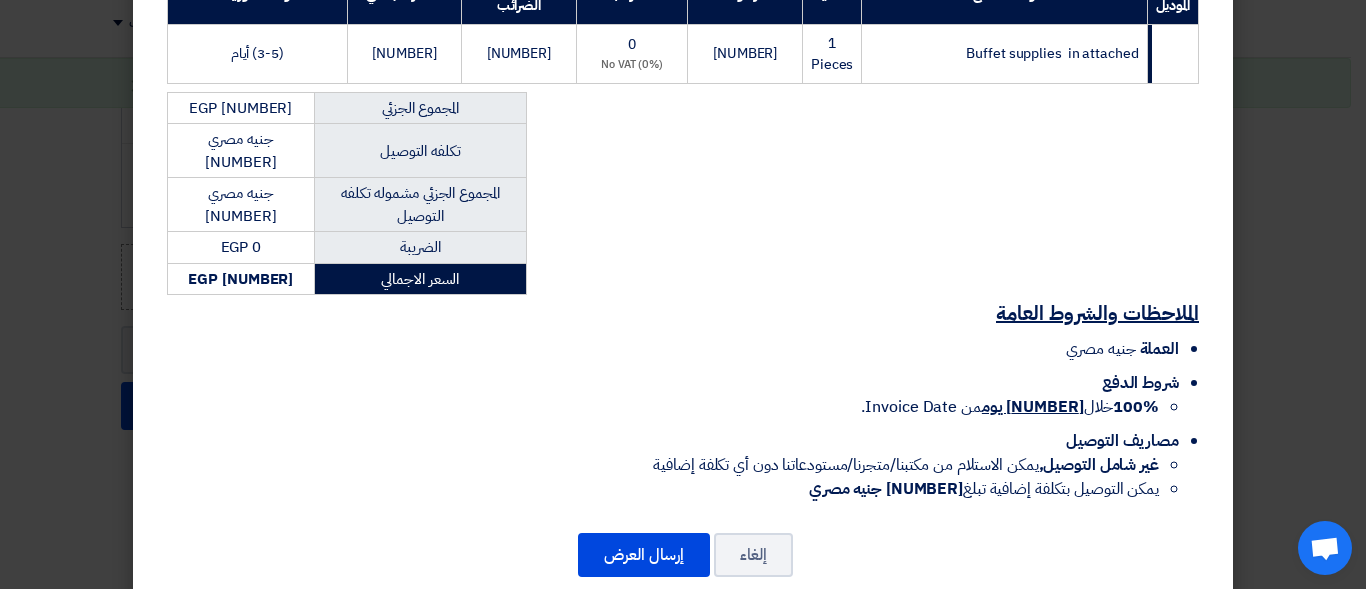 scroll, scrollTop: 350, scrollLeft: 0, axis: vertical 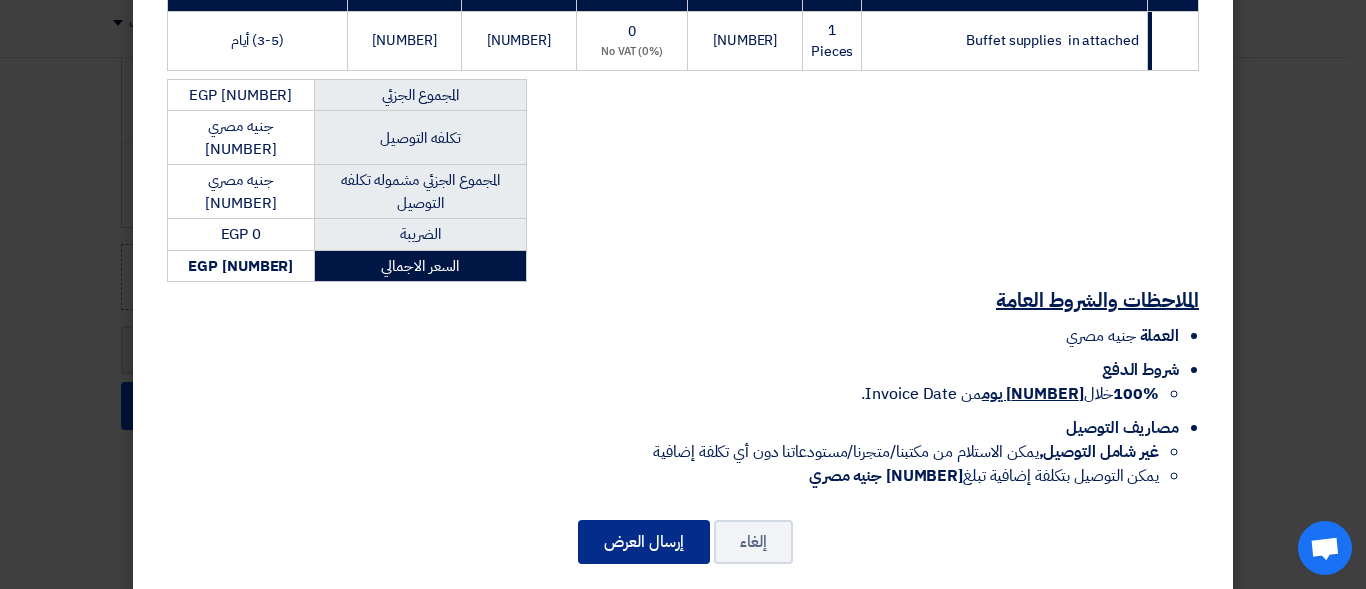click on "إرسال العرض" 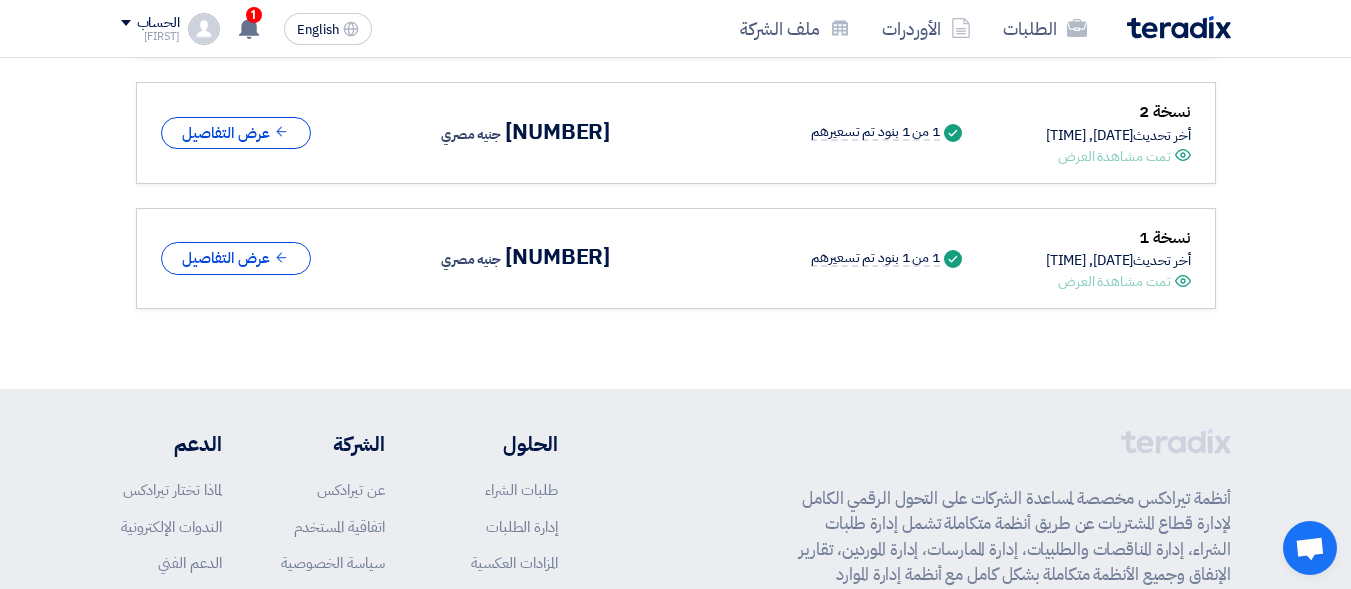 scroll, scrollTop: 1389, scrollLeft: 0, axis: vertical 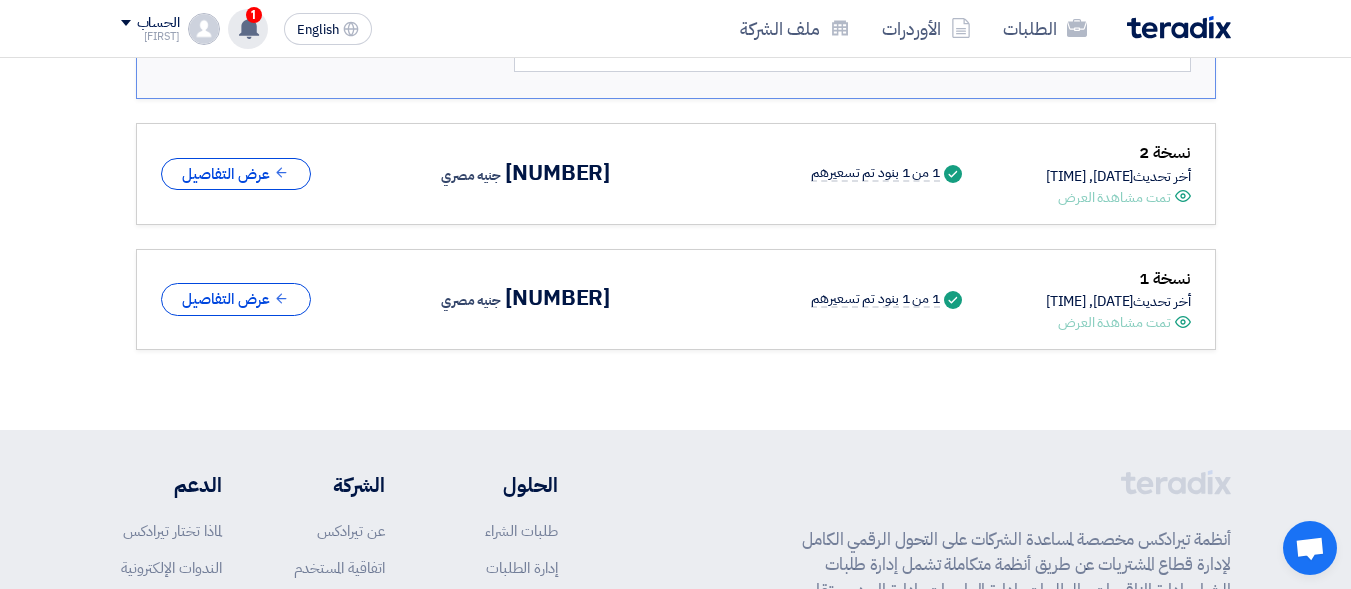 click 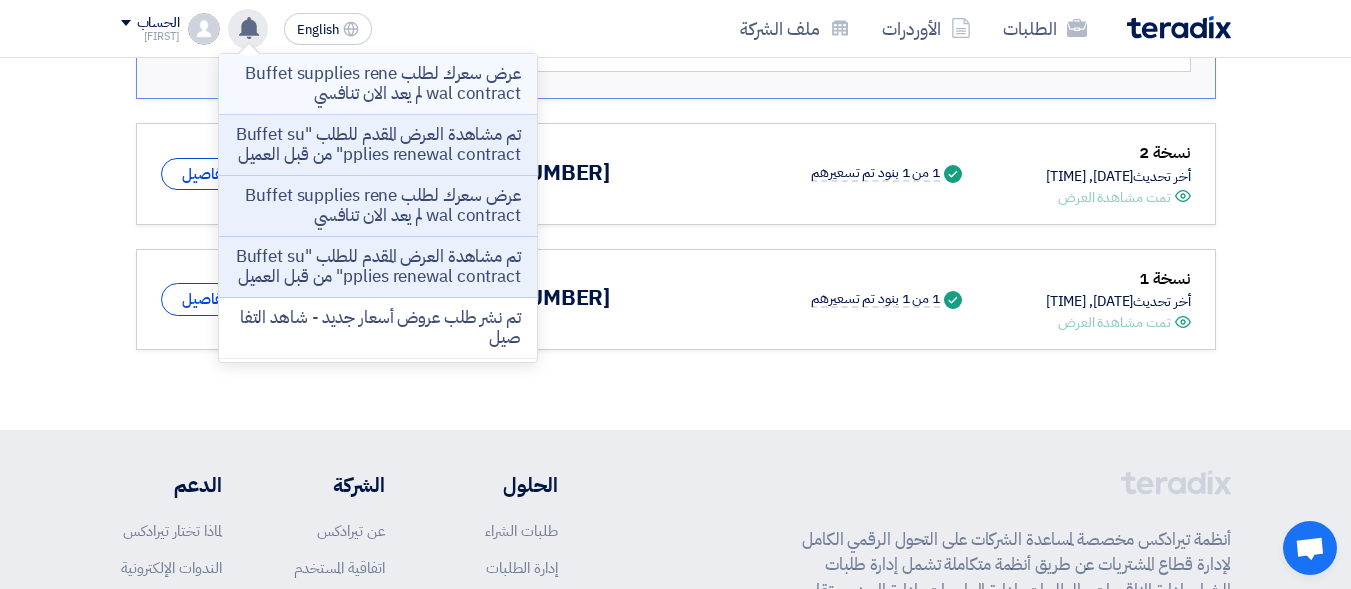 click on "عرض سعرك لطلب Buffet supplies renewal contract لم يعد الان تنافسي" 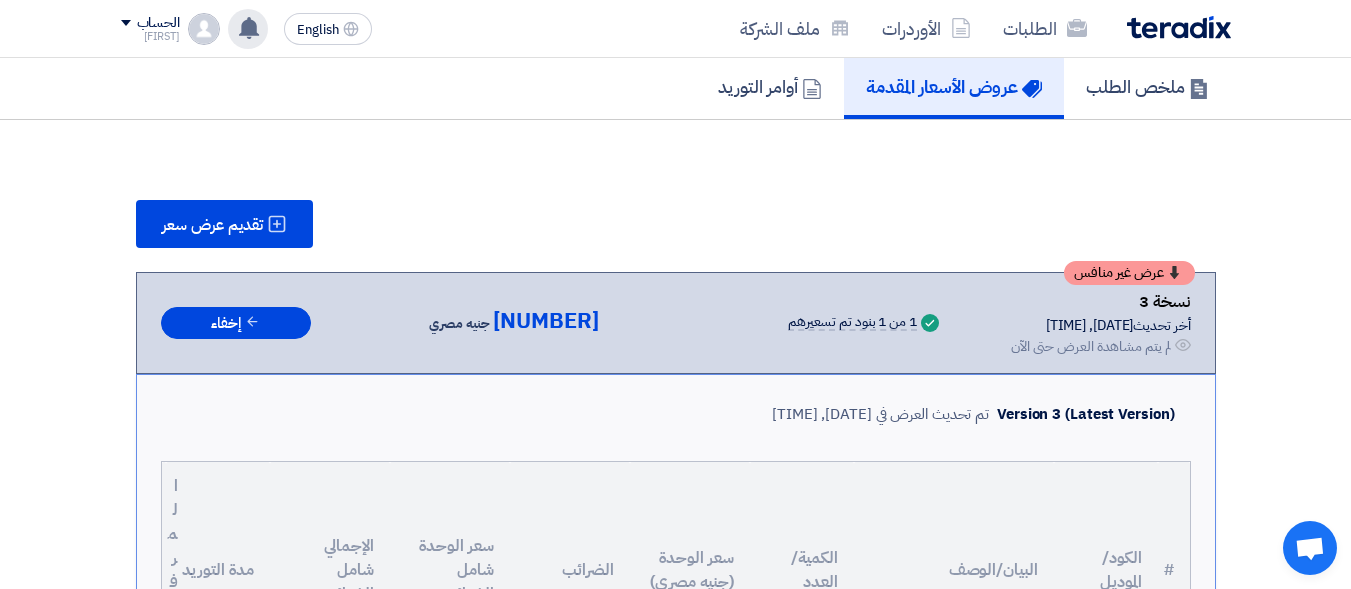 scroll, scrollTop: 272, scrollLeft: 0, axis: vertical 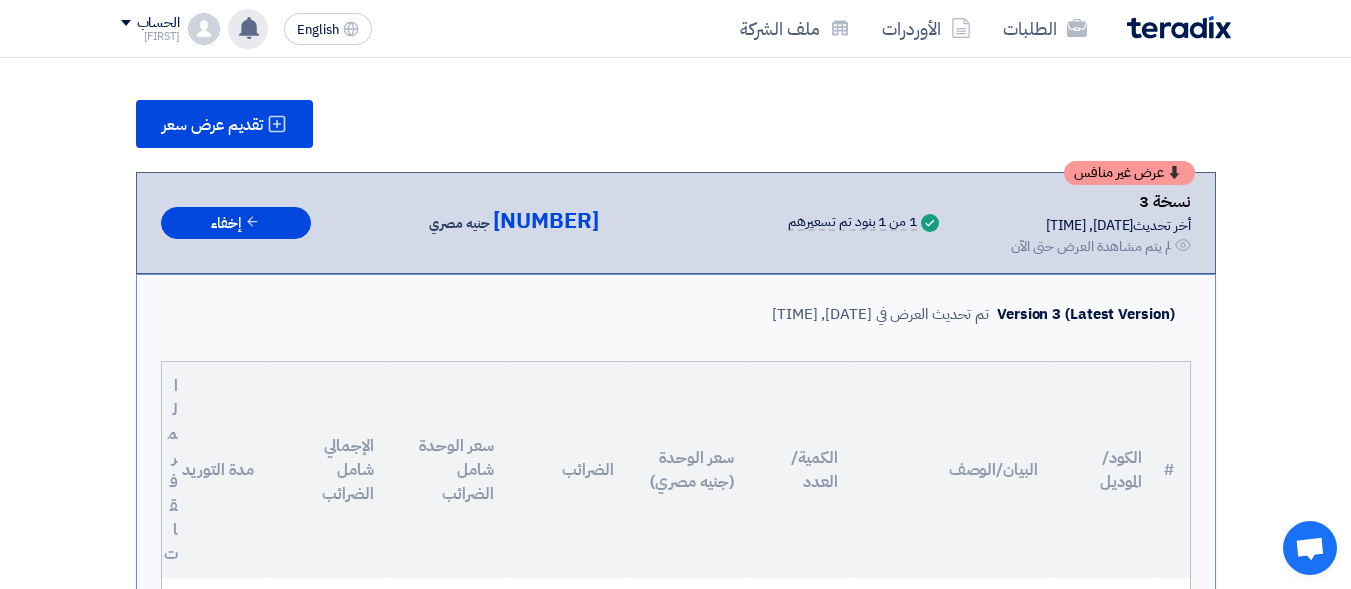 click on "نسخة 3" at bounding box center [1101, 202] 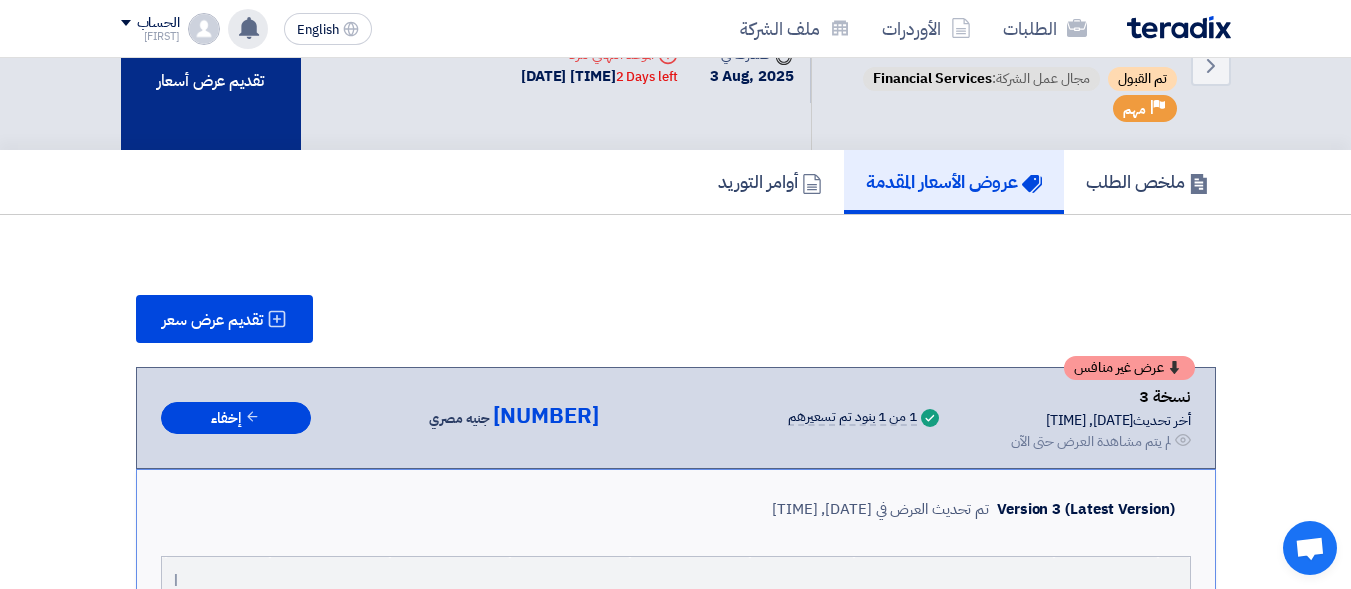 scroll, scrollTop: 72, scrollLeft: 0, axis: vertical 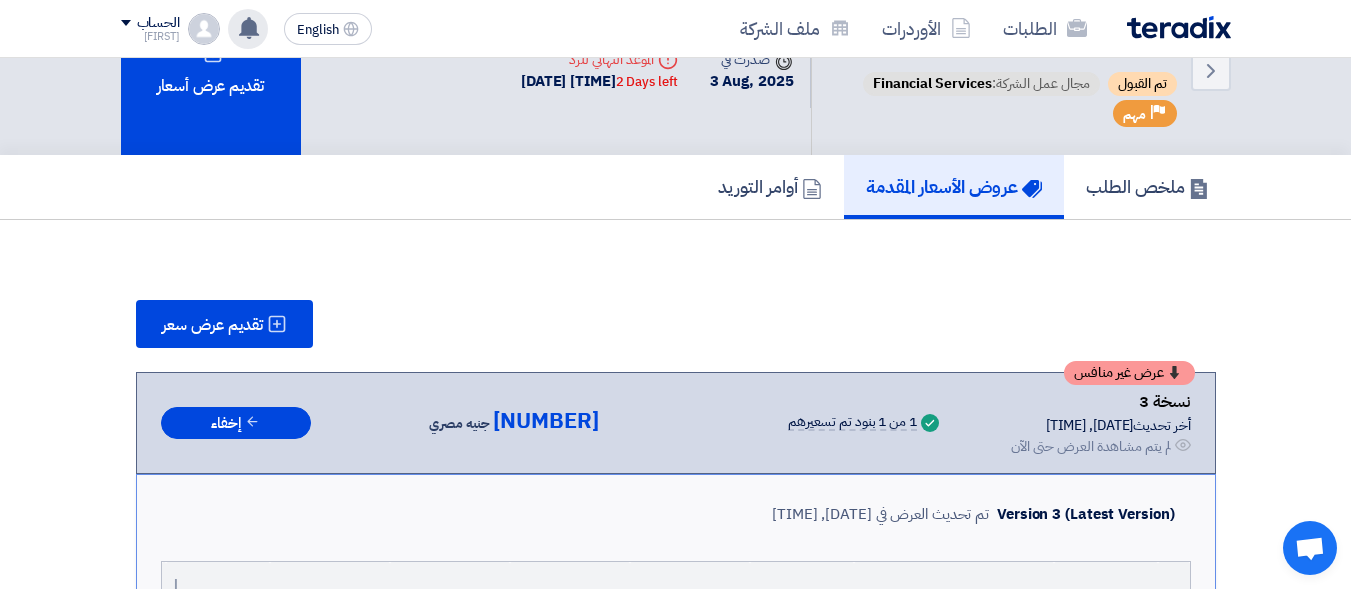 click 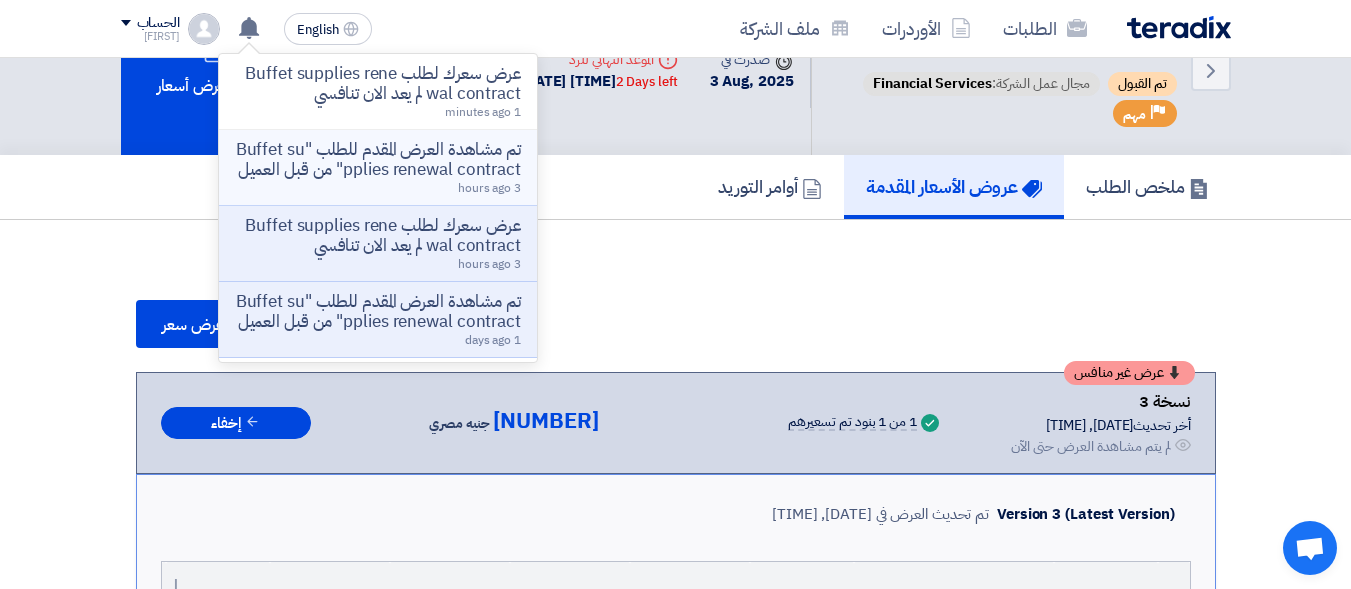 click on "تم مشاهدة العرض المقدم للطلب "Buffet supplies renewal contract" من قبل العميل" 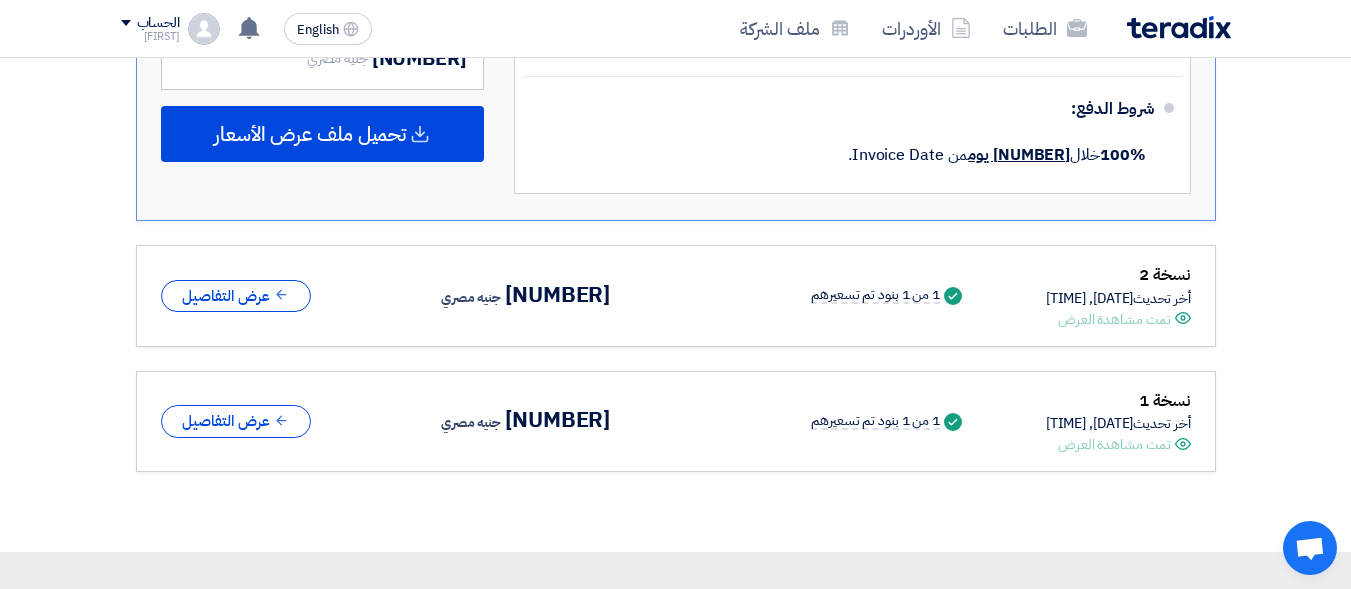 scroll, scrollTop: 1269, scrollLeft: 0, axis: vertical 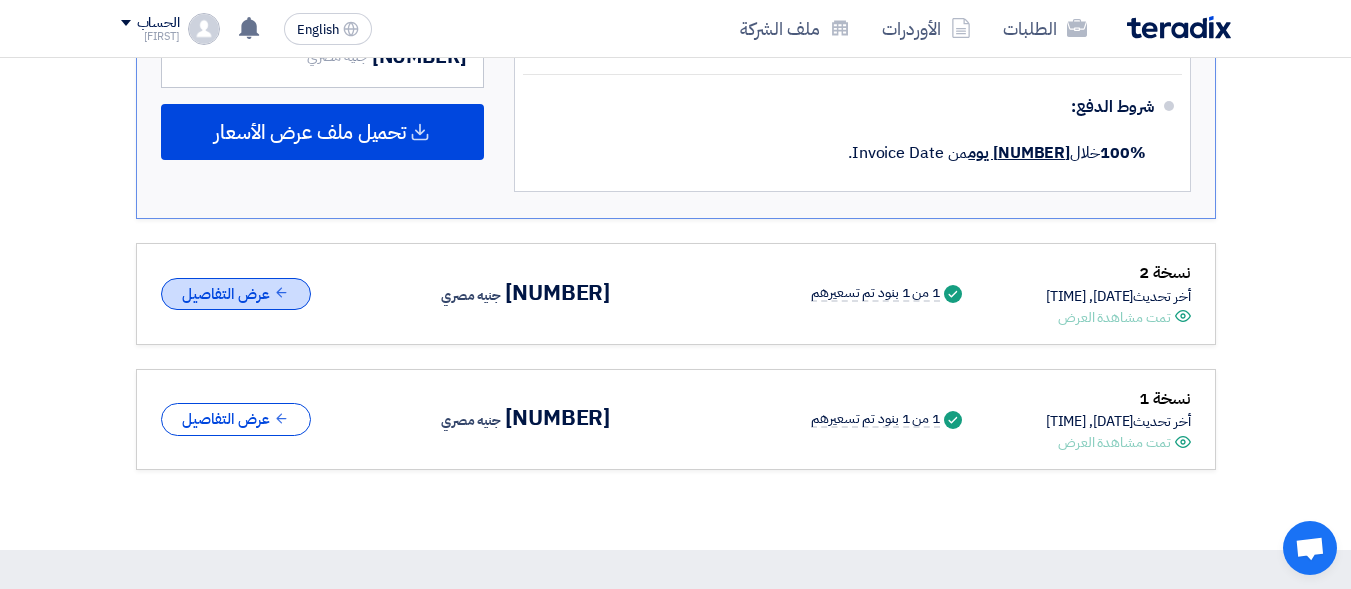 drag, startPoint x: 982, startPoint y: 283, endPoint x: 222, endPoint y: 292, distance: 760.0533 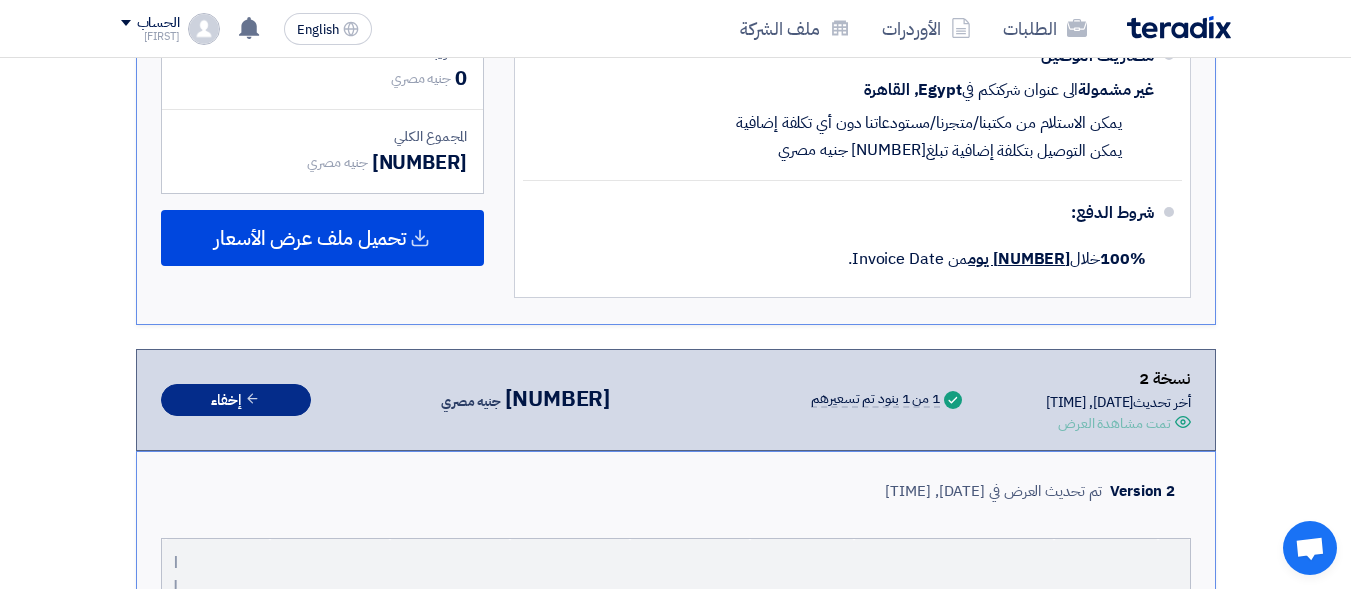 scroll, scrollTop: 1069, scrollLeft: 0, axis: vertical 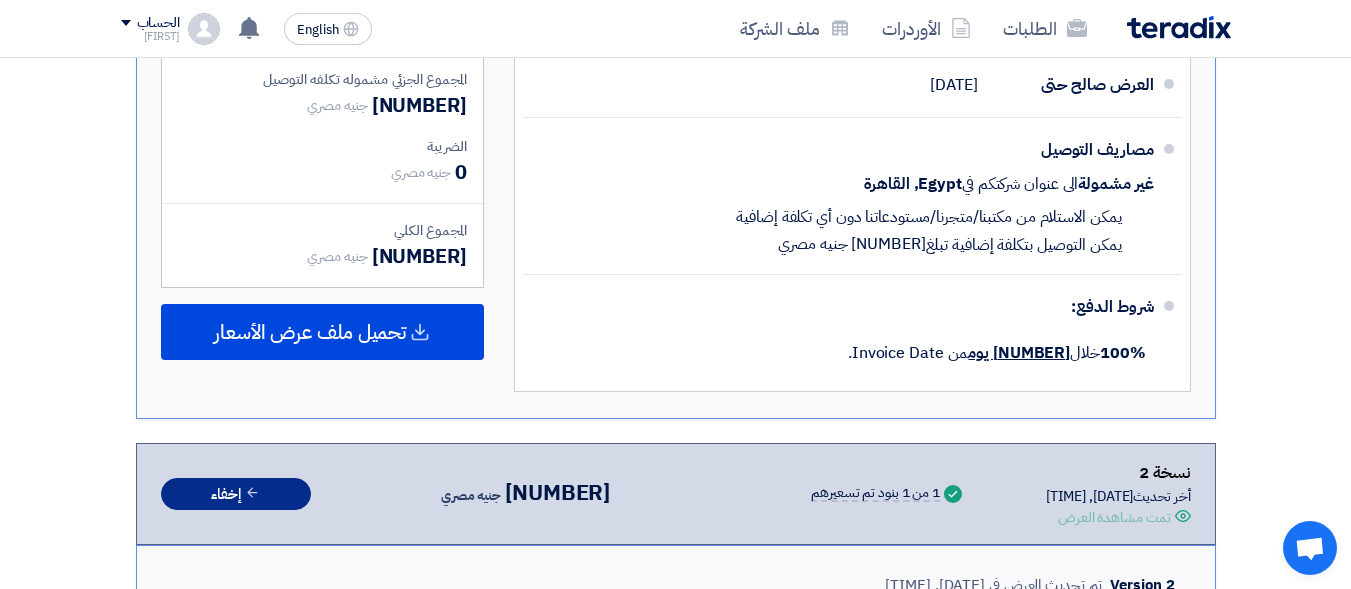 click on "إخفاء" at bounding box center [236, 494] 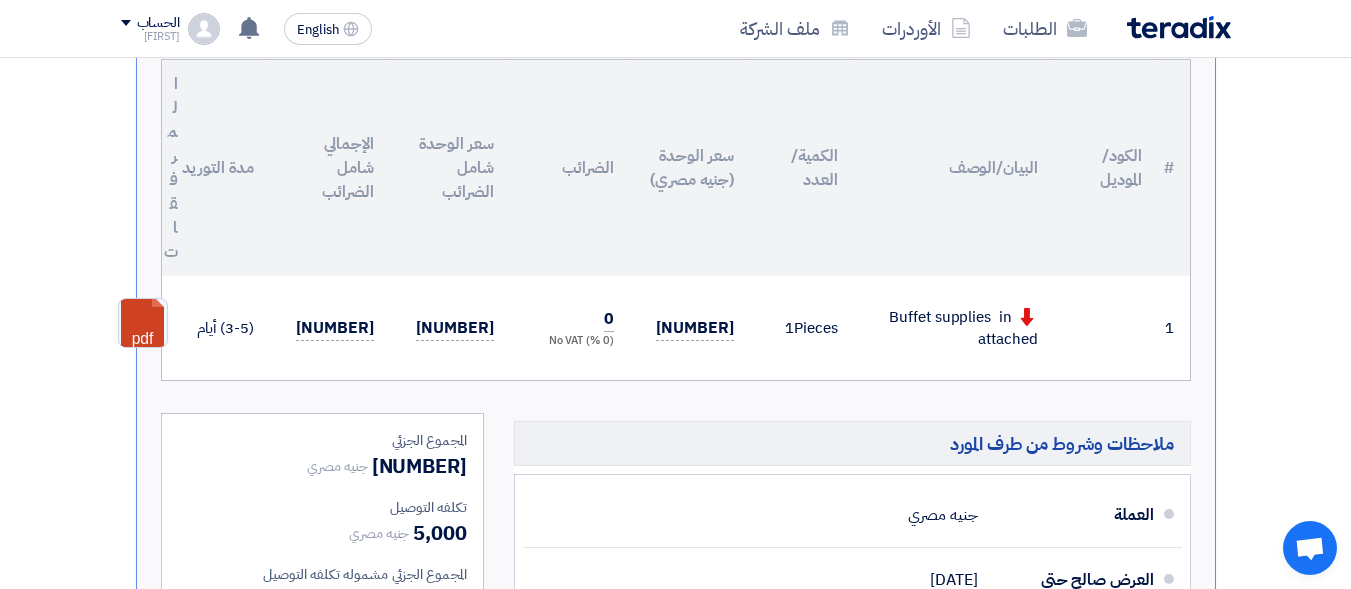 scroll, scrollTop: 469, scrollLeft: 0, axis: vertical 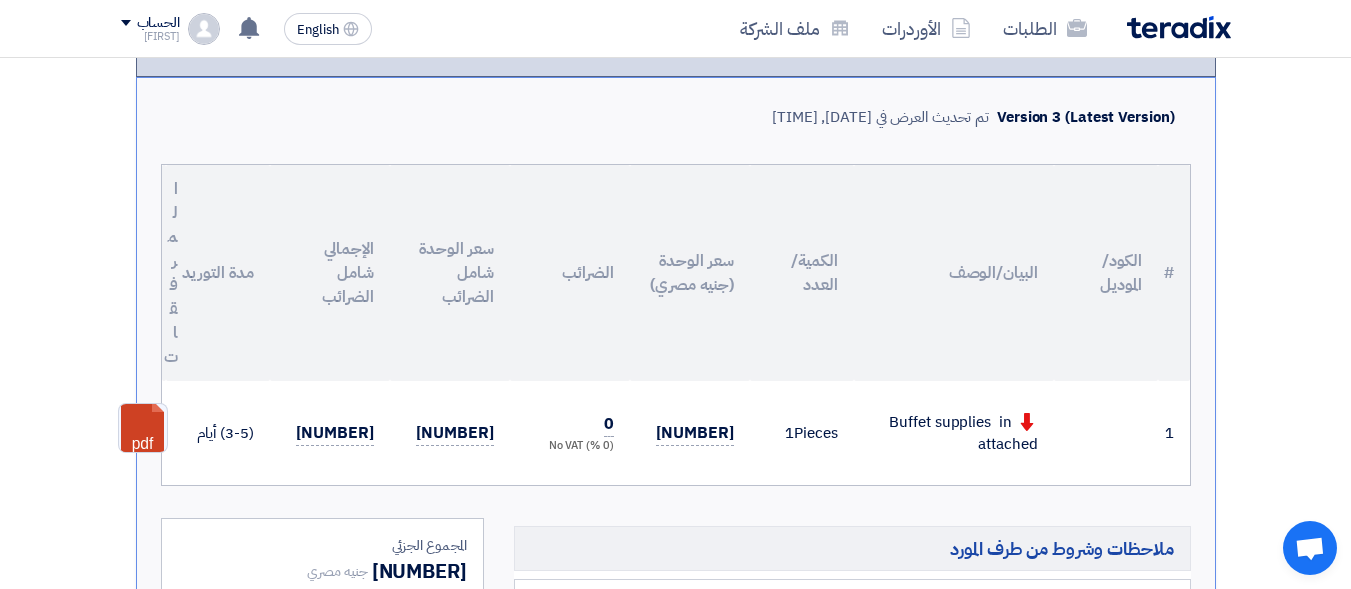 click on "Buffet supplies  in attached" at bounding box center (954, 433) 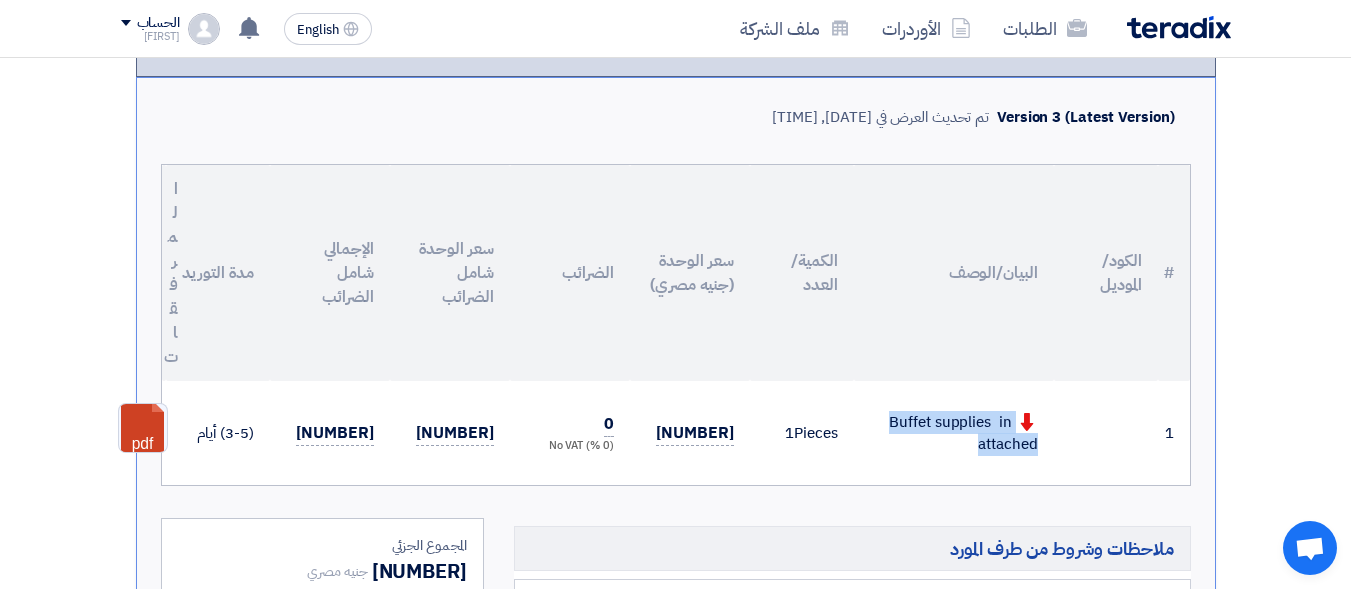 click on "Buffet supplies  in attached" at bounding box center (954, 433) 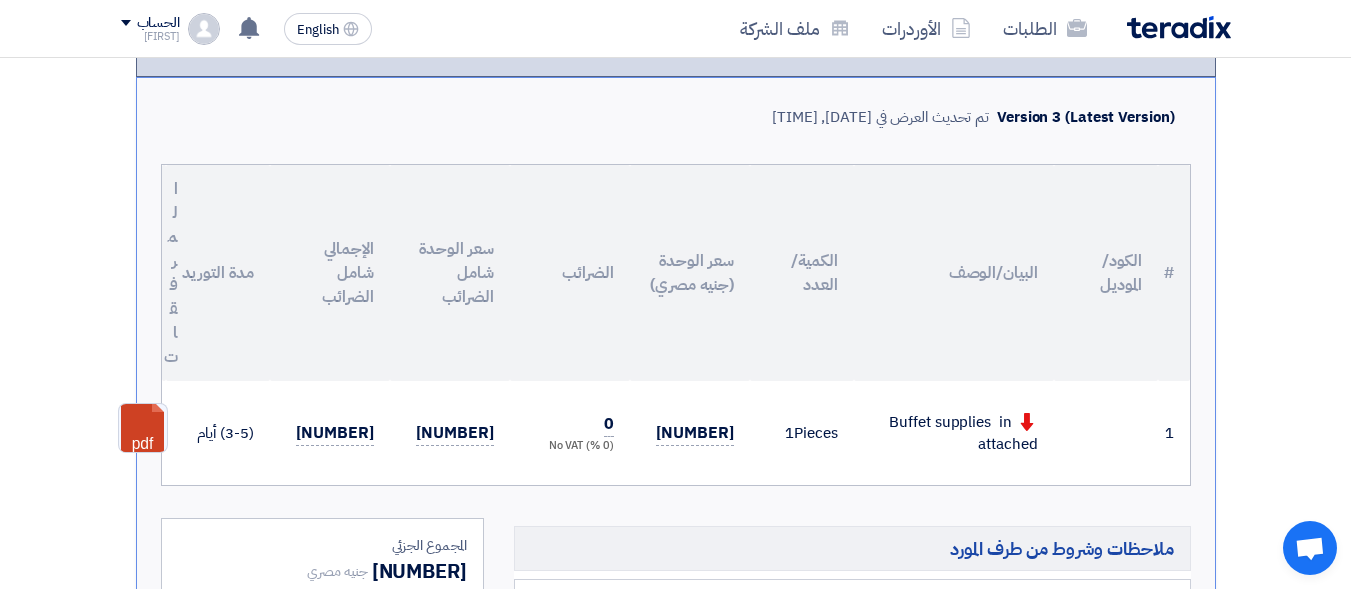 click at bounding box center (1106, 433) 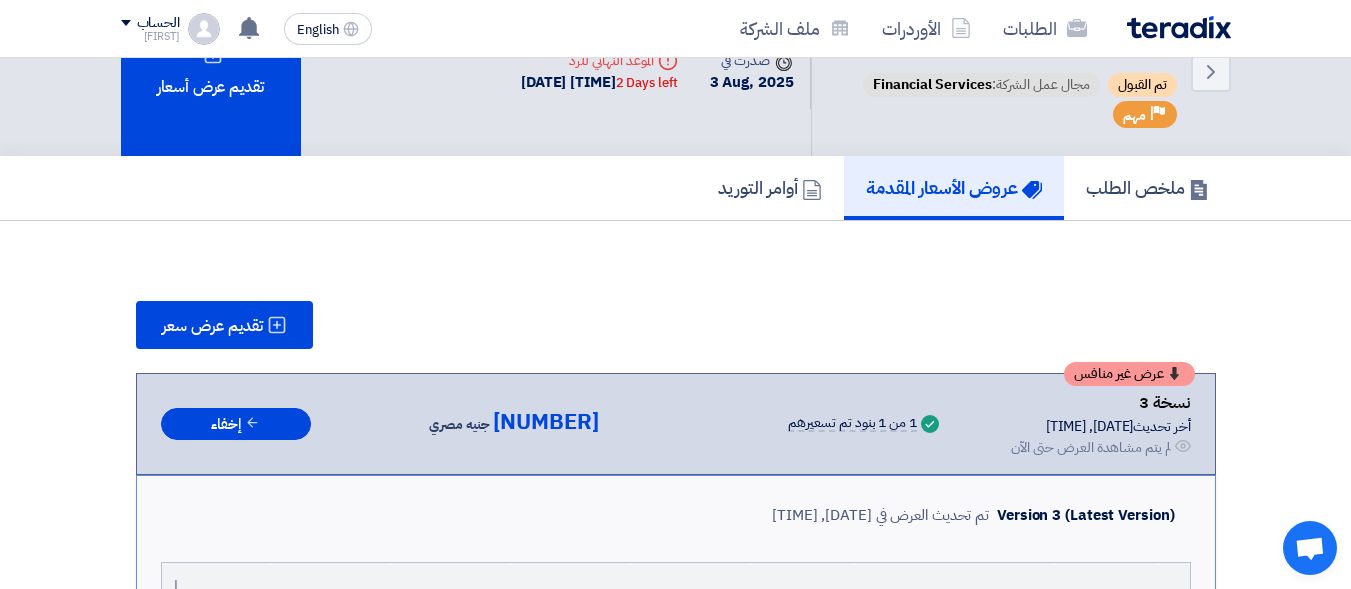 scroll, scrollTop: 0, scrollLeft: 0, axis: both 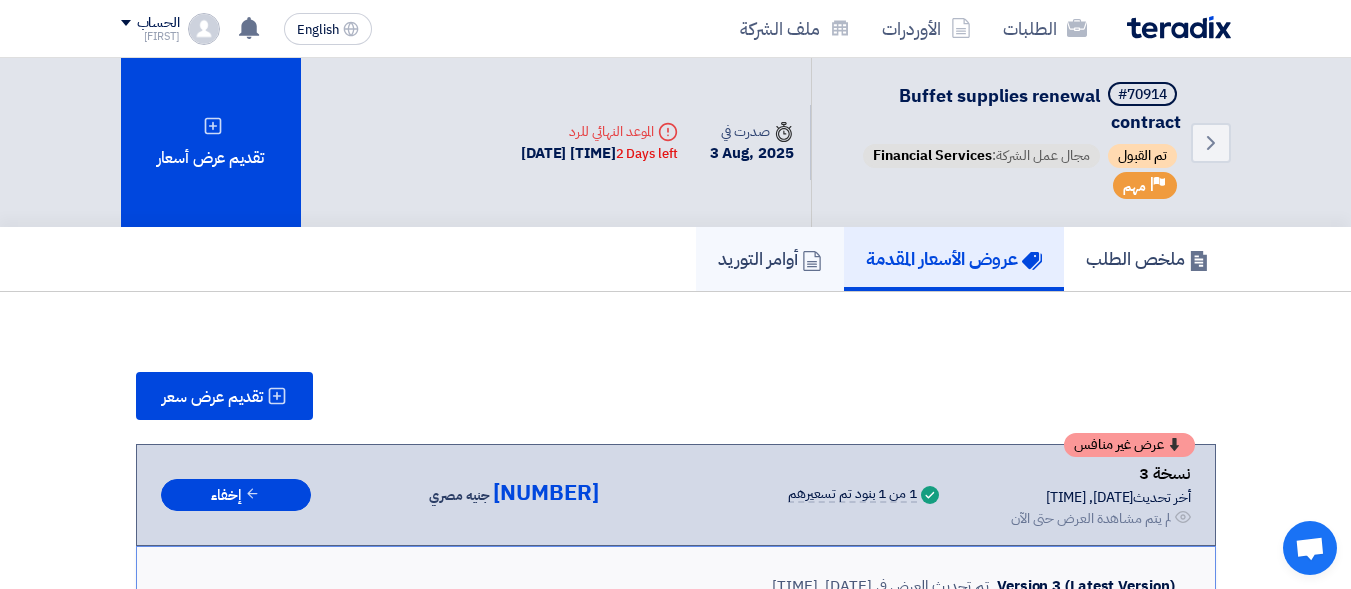 click on "أوامر التوريد" 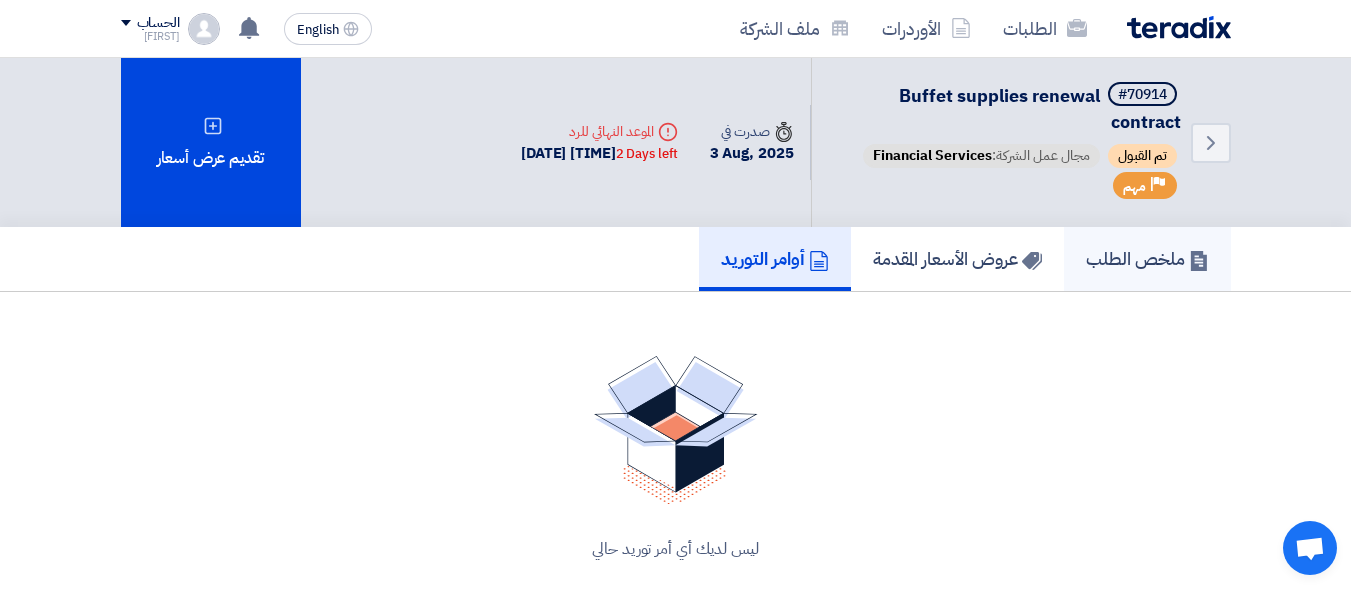 click on "ملخص الطلب" 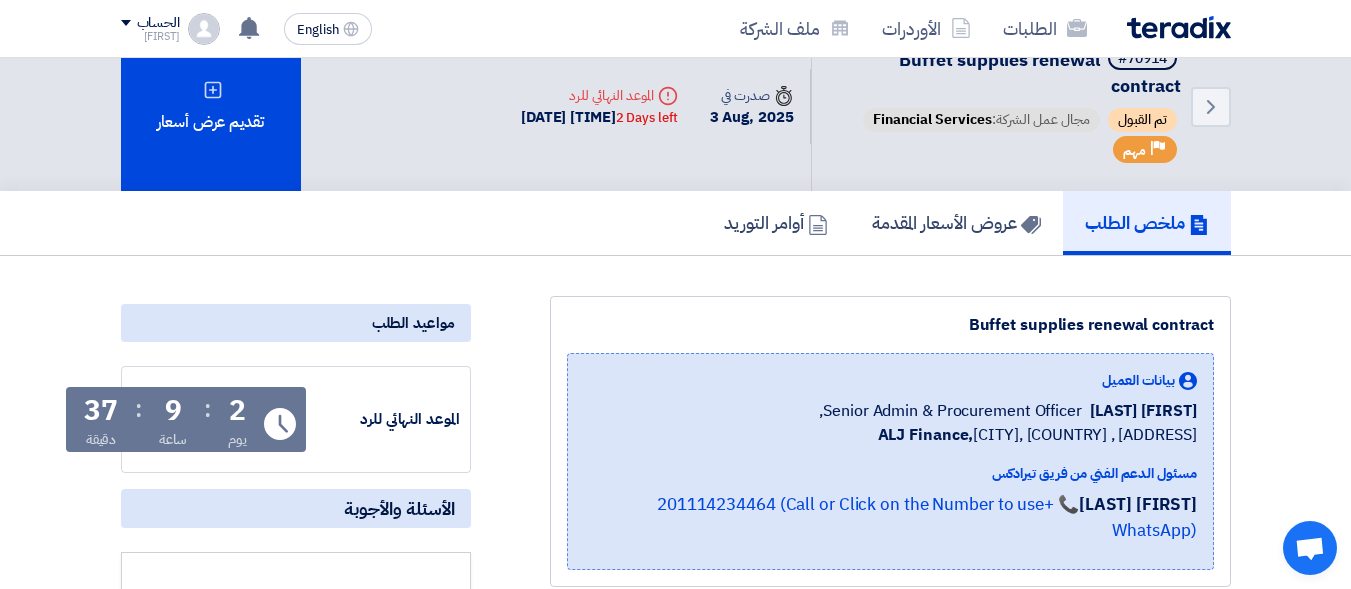 scroll, scrollTop: 0, scrollLeft: 0, axis: both 